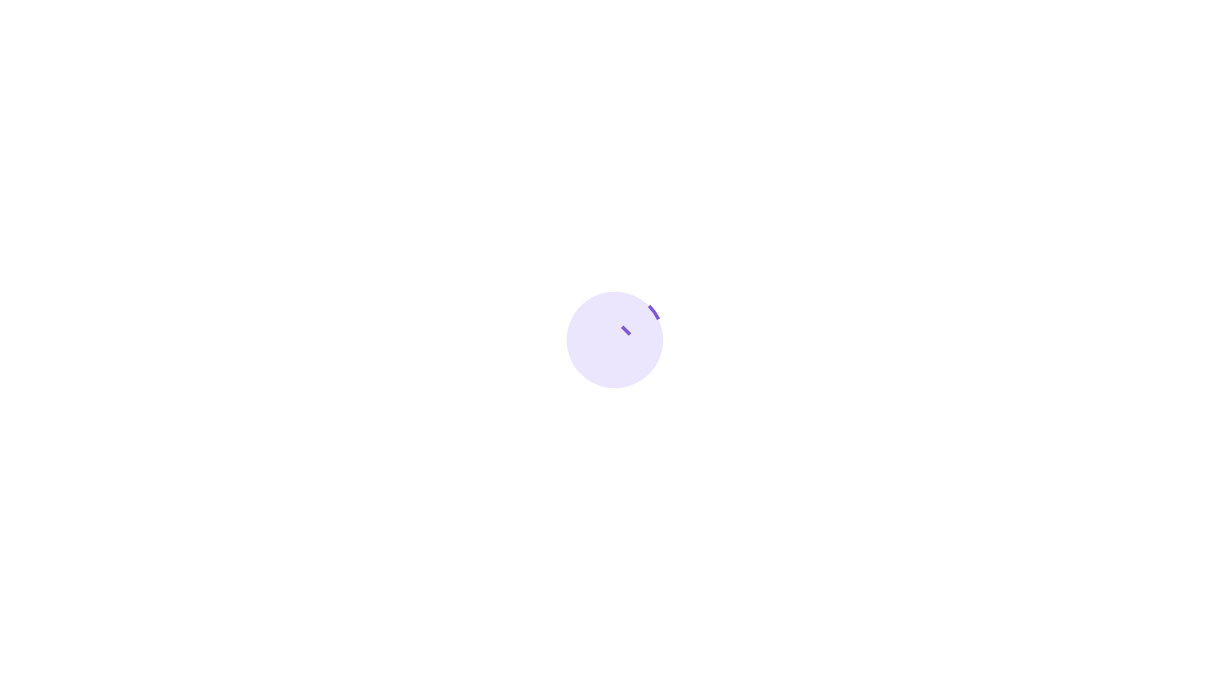 scroll, scrollTop: 0, scrollLeft: 0, axis: both 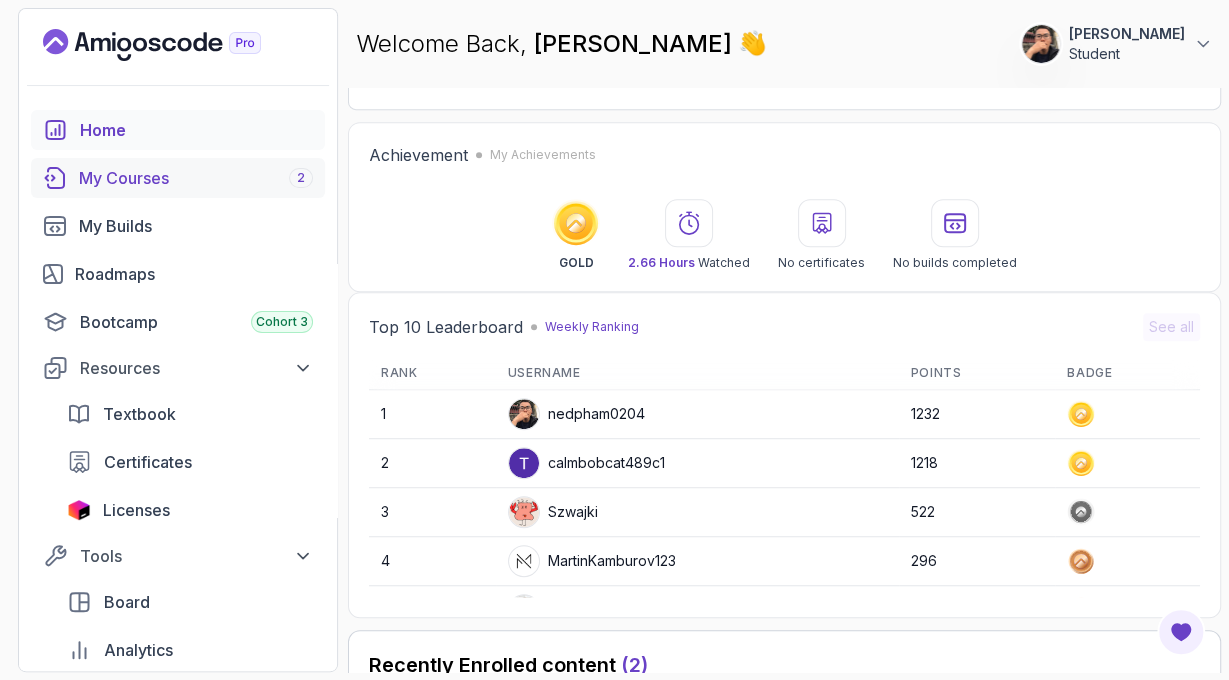 click on "My Courses 2" at bounding box center (196, 178) 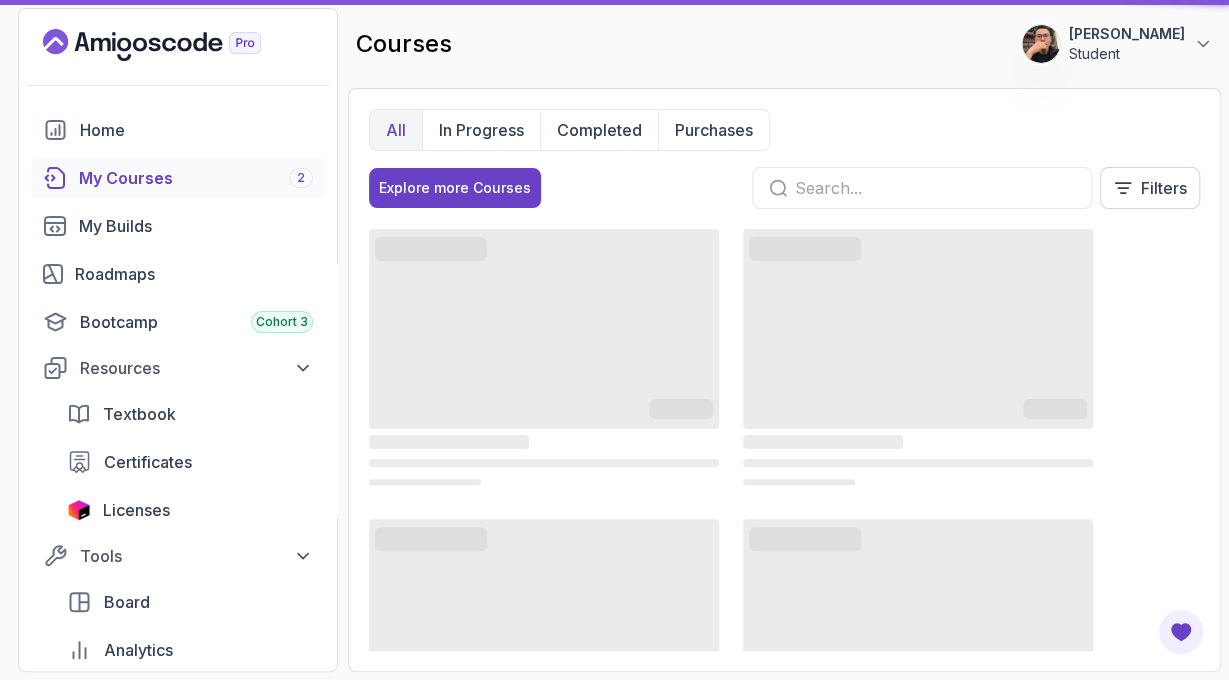 scroll, scrollTop: 0, scrollLeft: 0, axis: both 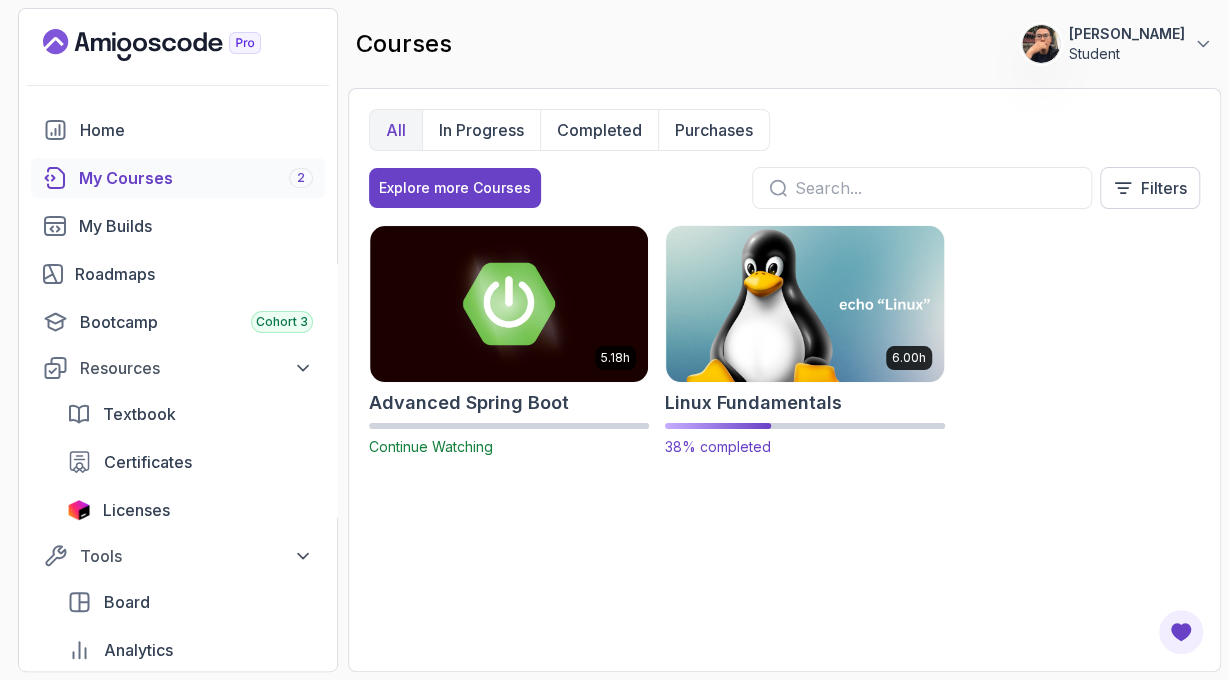 click at bounding box center [805, 303] 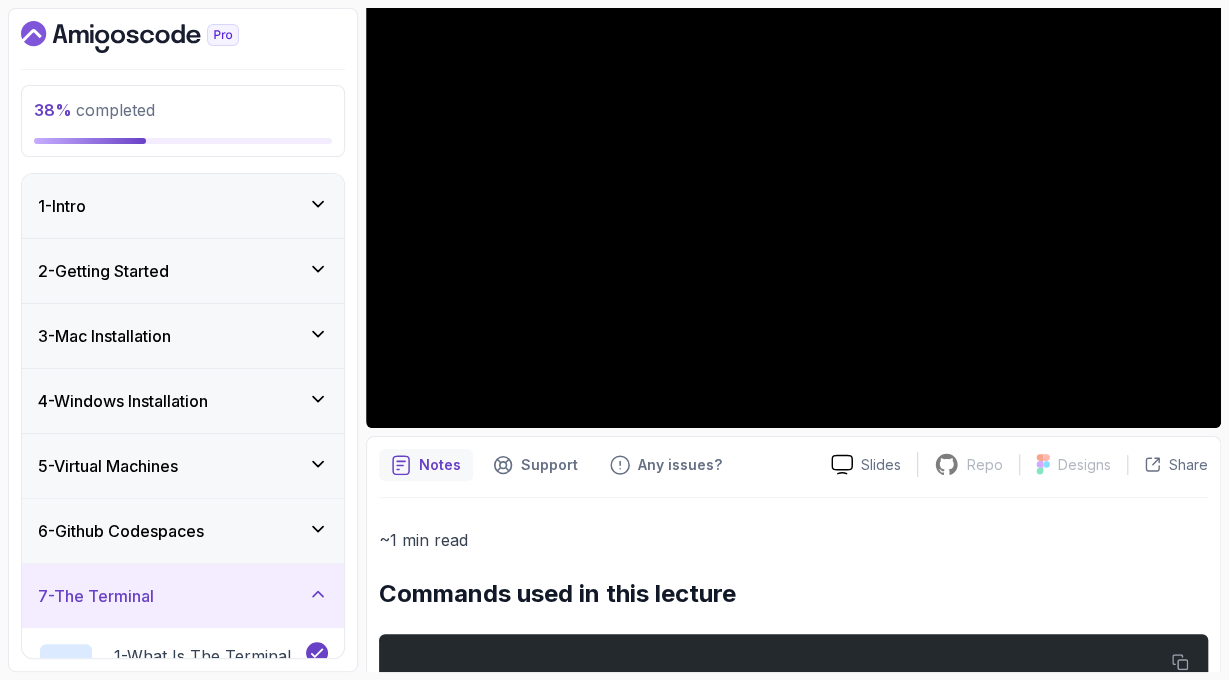 scroll, scrollTop: 232, scrollLeft: 0, axis: vertical 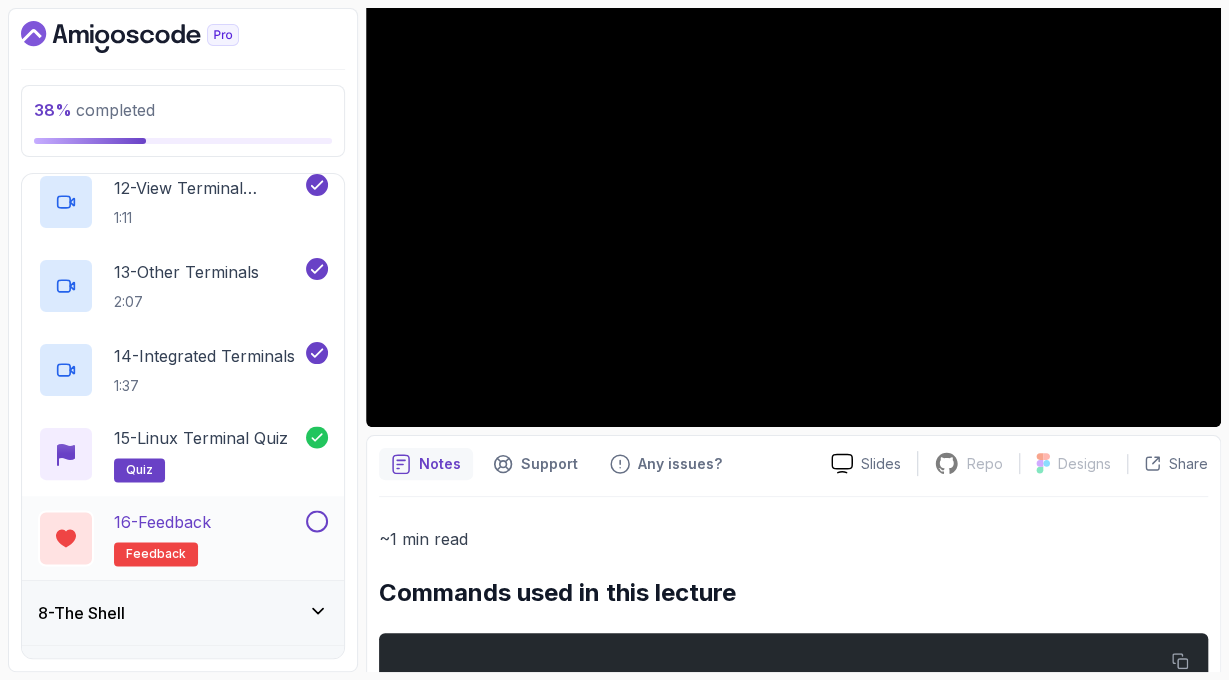 click on "16  -  Feedback feedback" at bounding box center (170, 538) 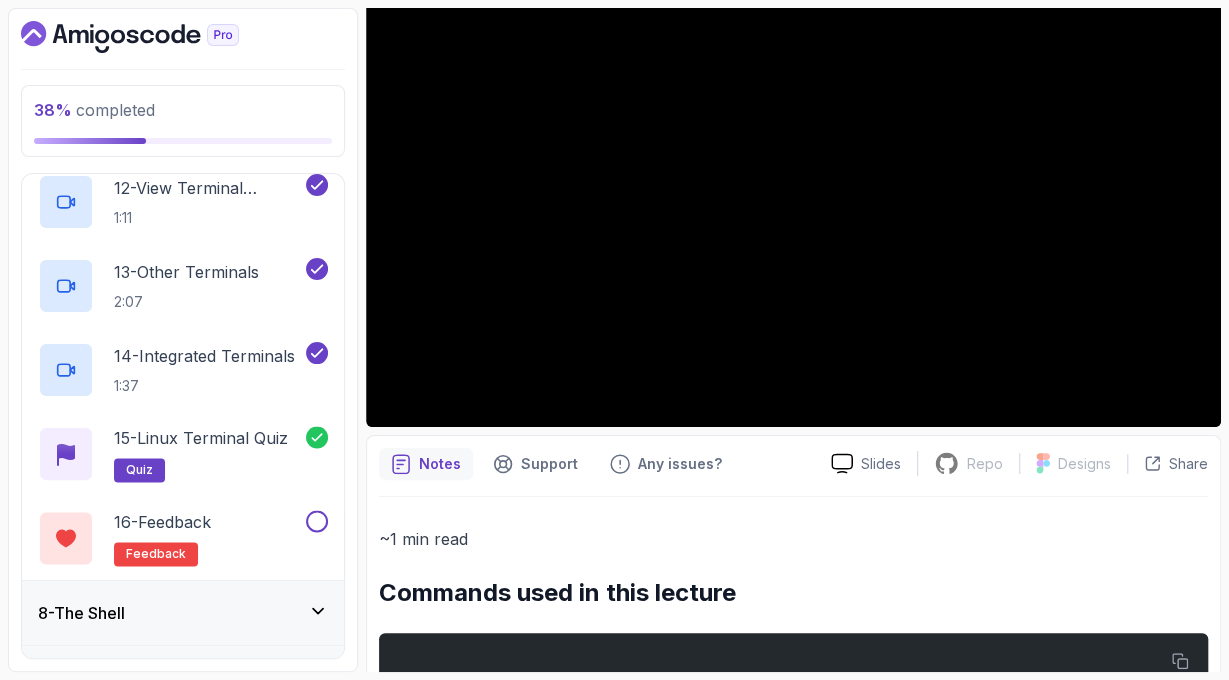 scroll, scrollTop: 0, scrollLeft: 0, axis: both 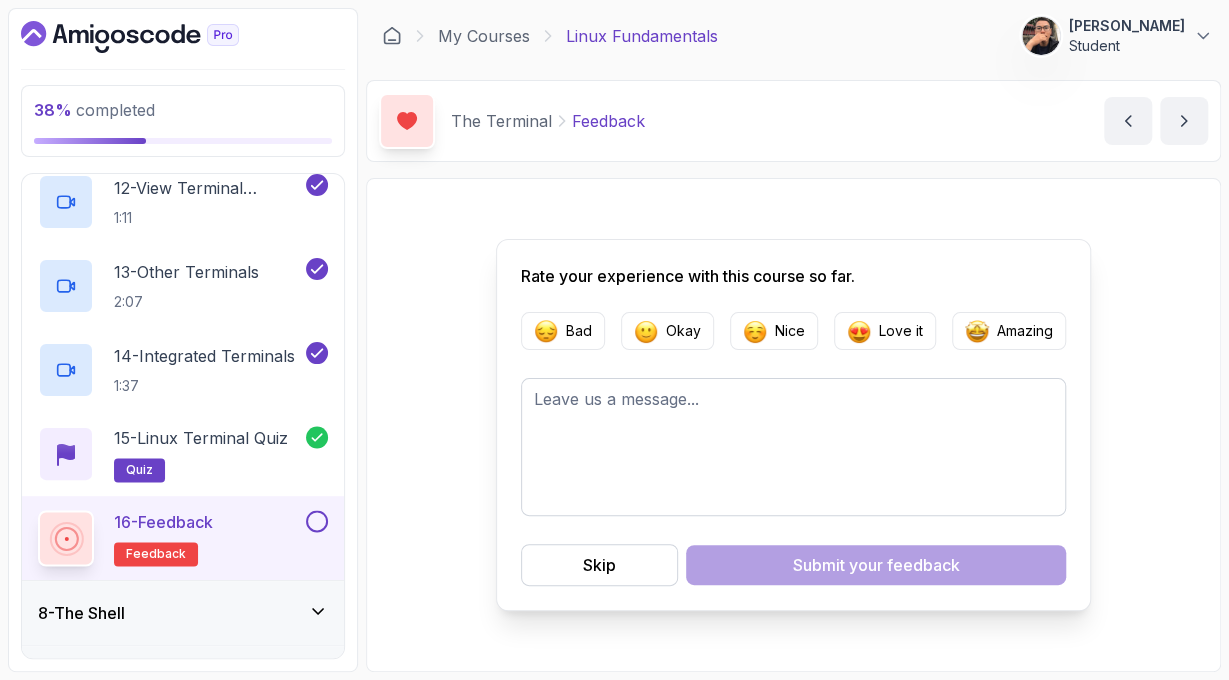 drag, startPoint x: 1031, startPoint y: 335, endPoint x: 994, endPoint y: 449, distance: 119.85408 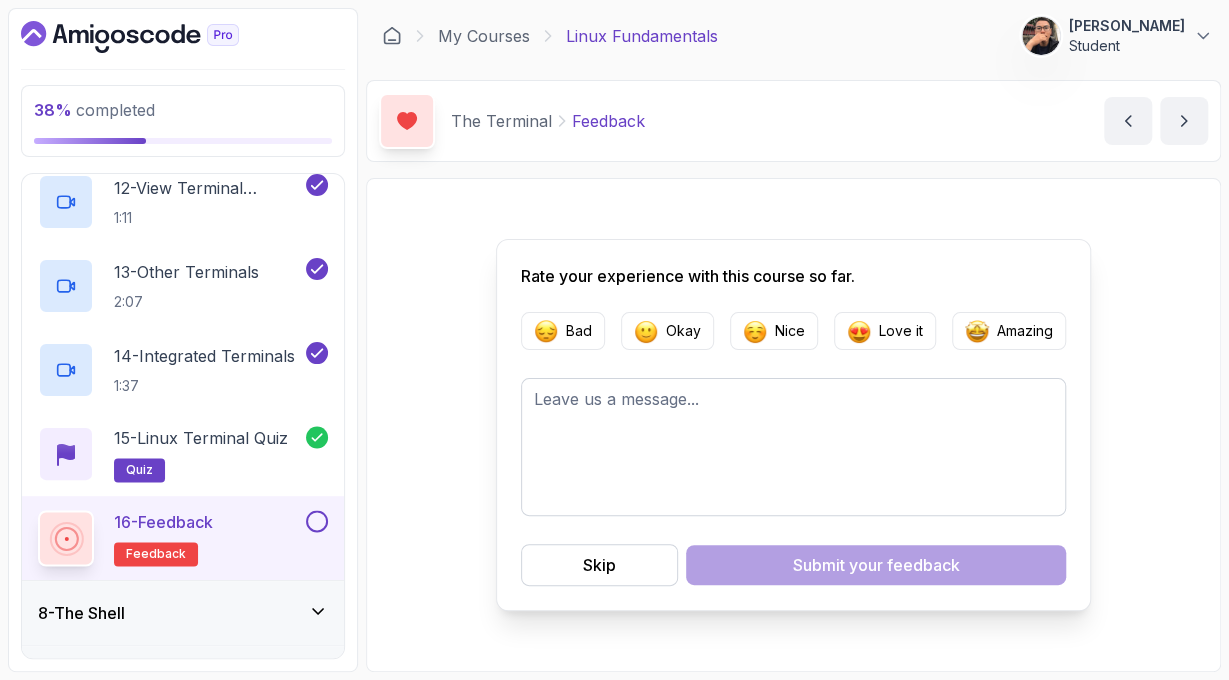 click on "Amazing" at bounding box center (1025, 331) 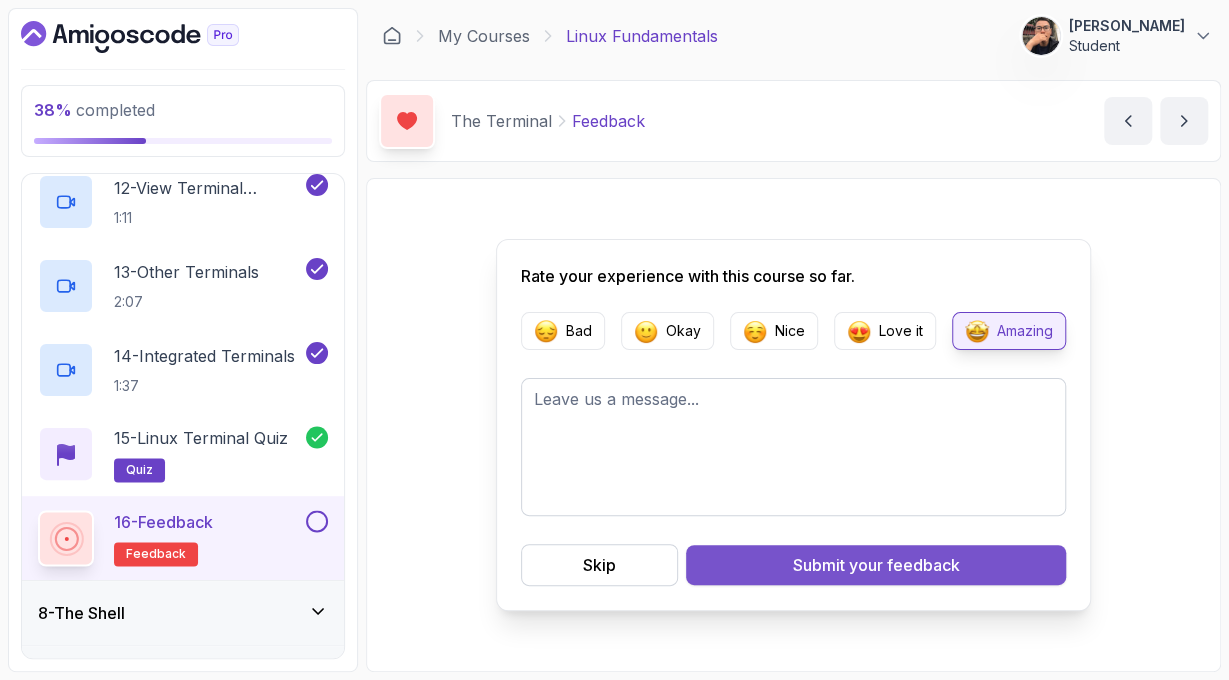 click on "Submit   your feedback" at bounding box center (876, 565) 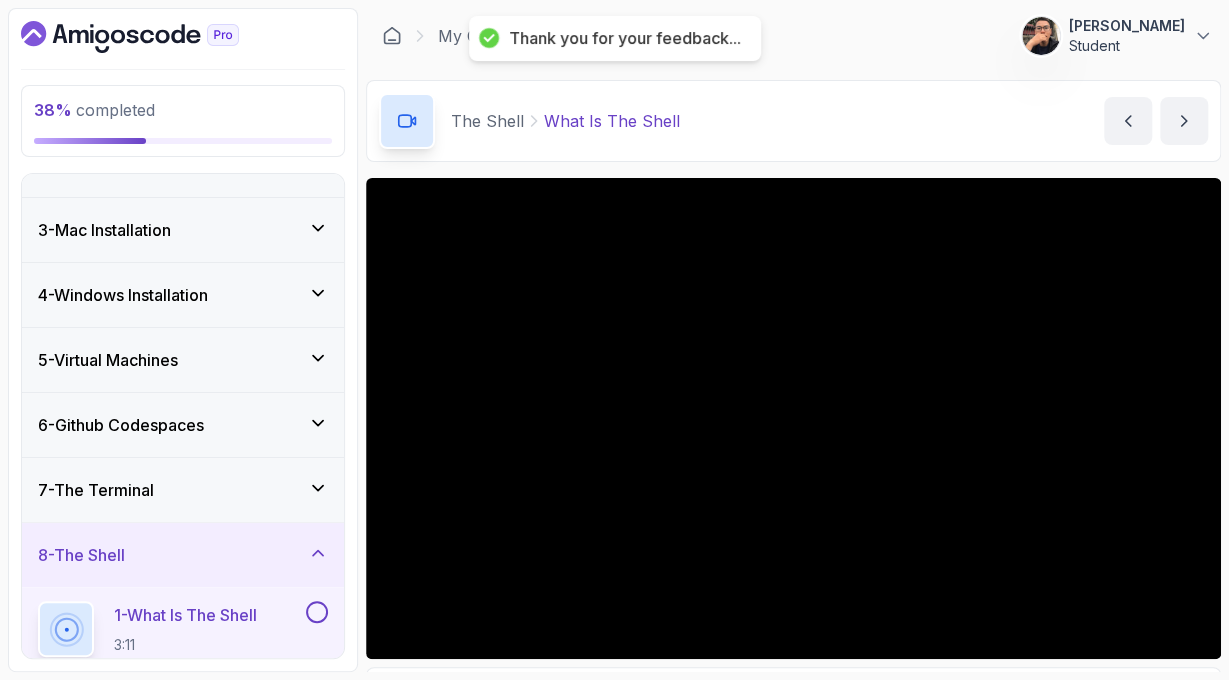 scroll, scrollTop: 116, scrollLeft: 0, axis: vertical 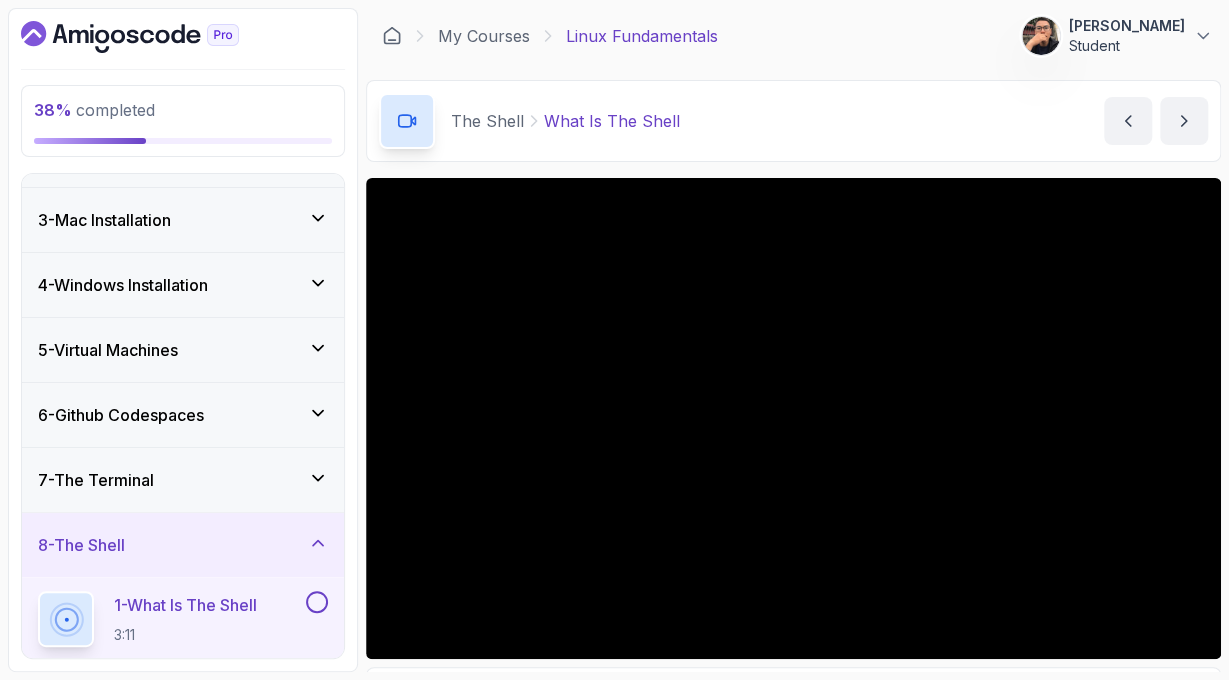 click on "7  -  The Terminal" at bounding box center (183, 480) 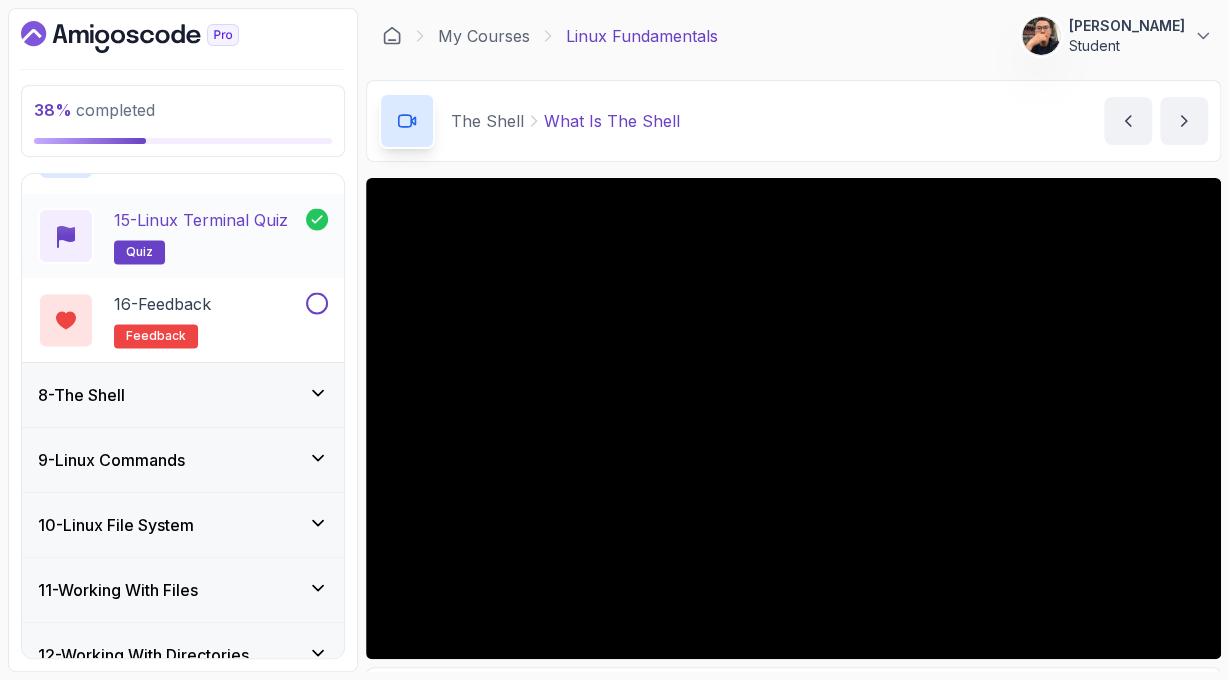 scroll, scrollTop: 1624, scrollLeft: 0, axis: vertical 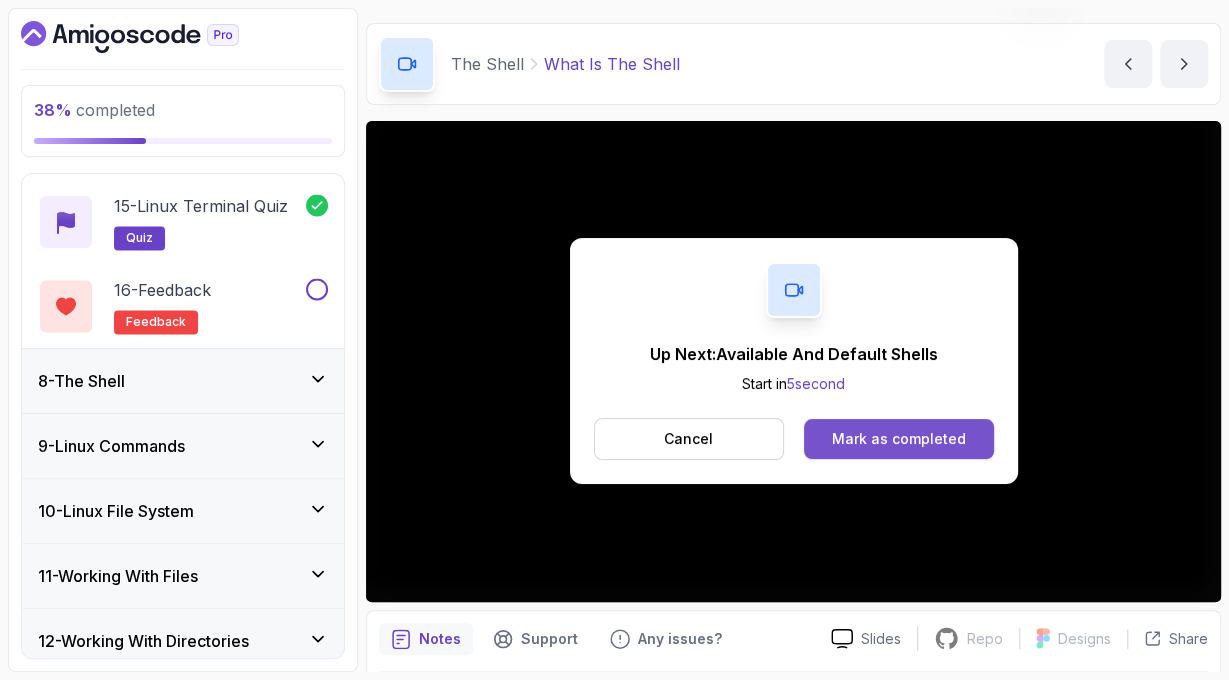 click on "Mark as completed" at bounding box center (899, 439) 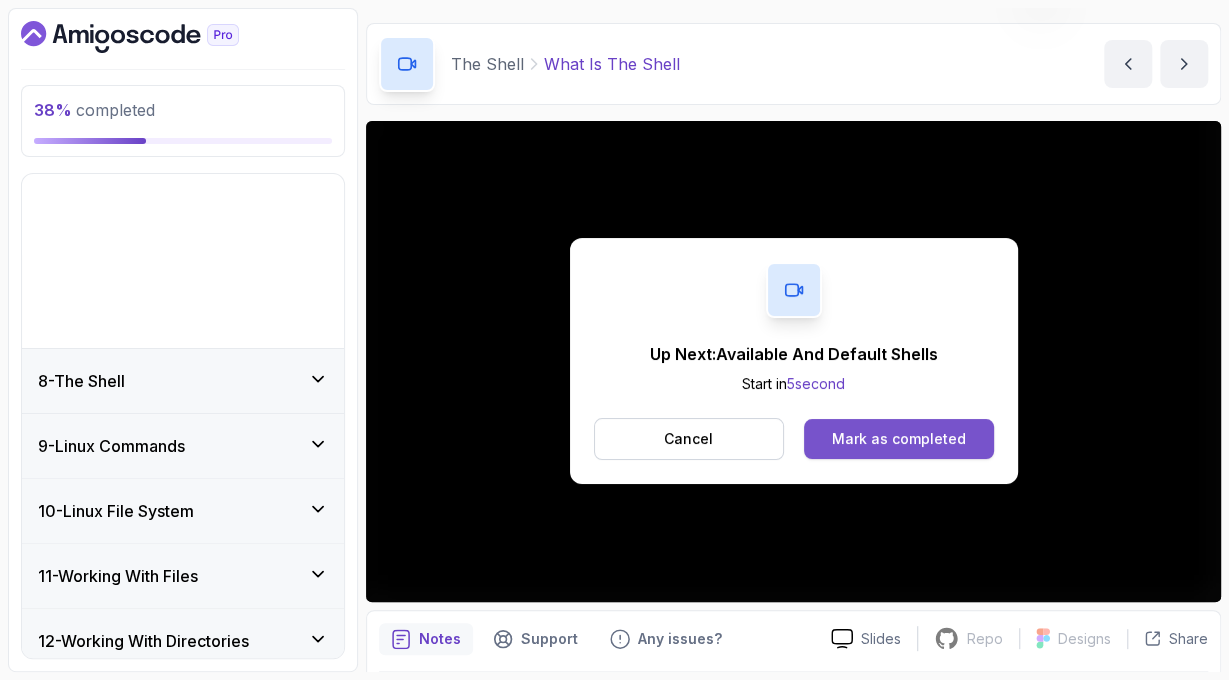 scroll, scrollTop: 484, scrollLeft: 0, axis: vertical 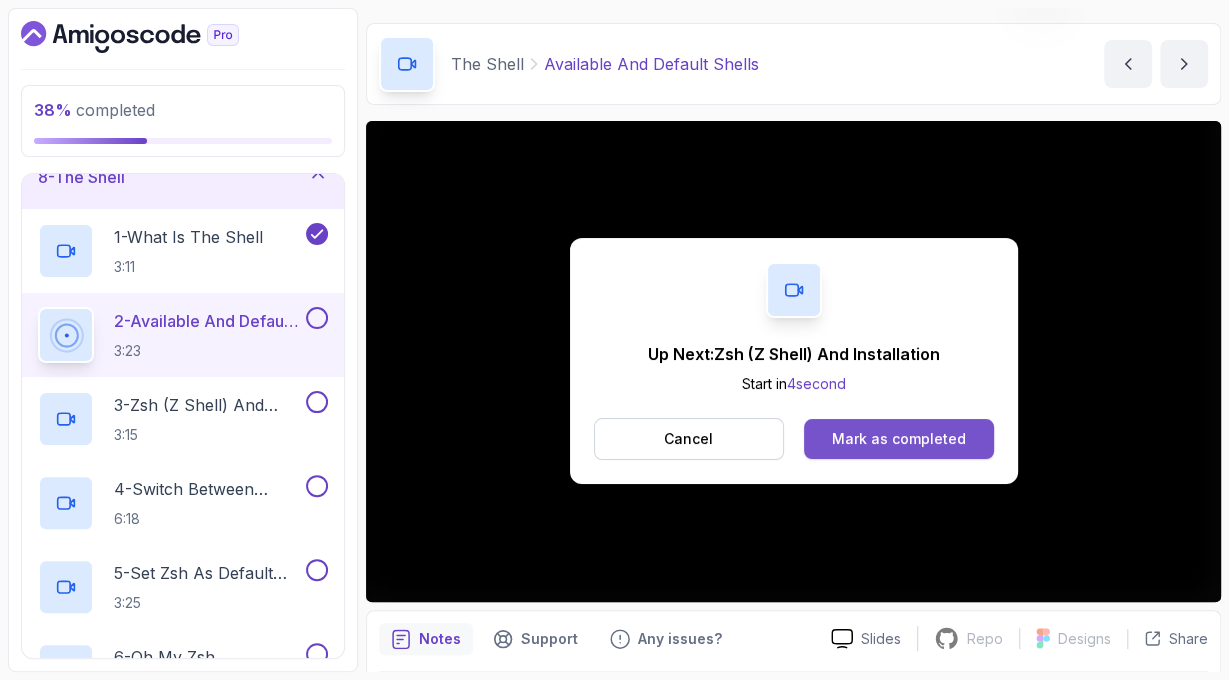 click on "Mark as completed" at bounding box center (899, 439) 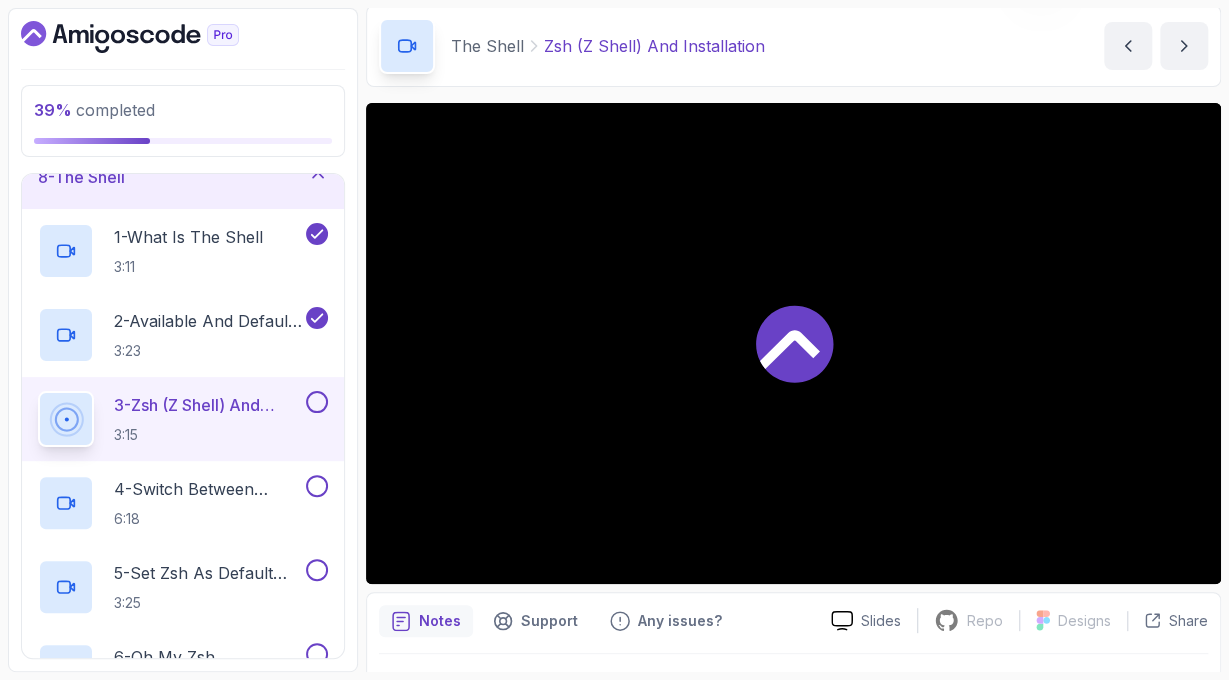 scroll, scrollTop: 57, scrollLeft: 0, axis: vertical 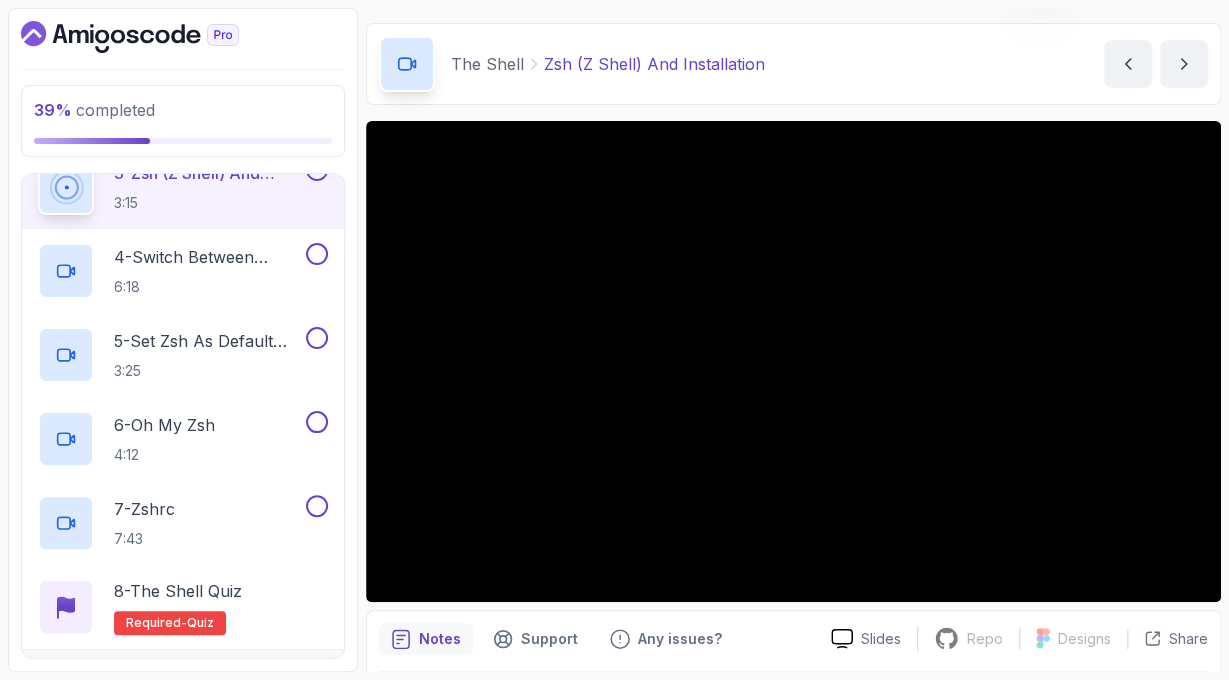 click on "Notes Support Any issues? Slides Repo Repository not available Designs Design not available Share ~1 min read Zsh (Z Shell) is a powerful shell that is used in Linux and macOS.
Installation
# Install zsh
sudo  apt  install  zsh
zsh  --version" at bounding box center [793, 887] 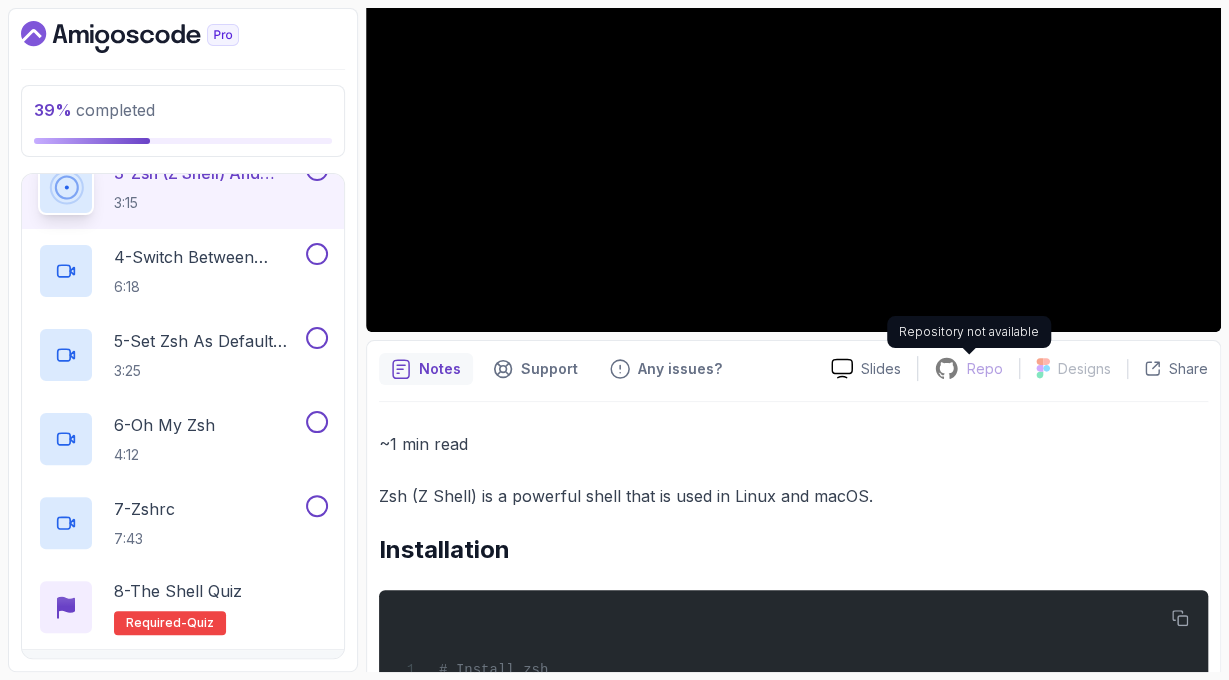 scroll, scrollTop: 318, scrollLeft: 0, axis: vertical 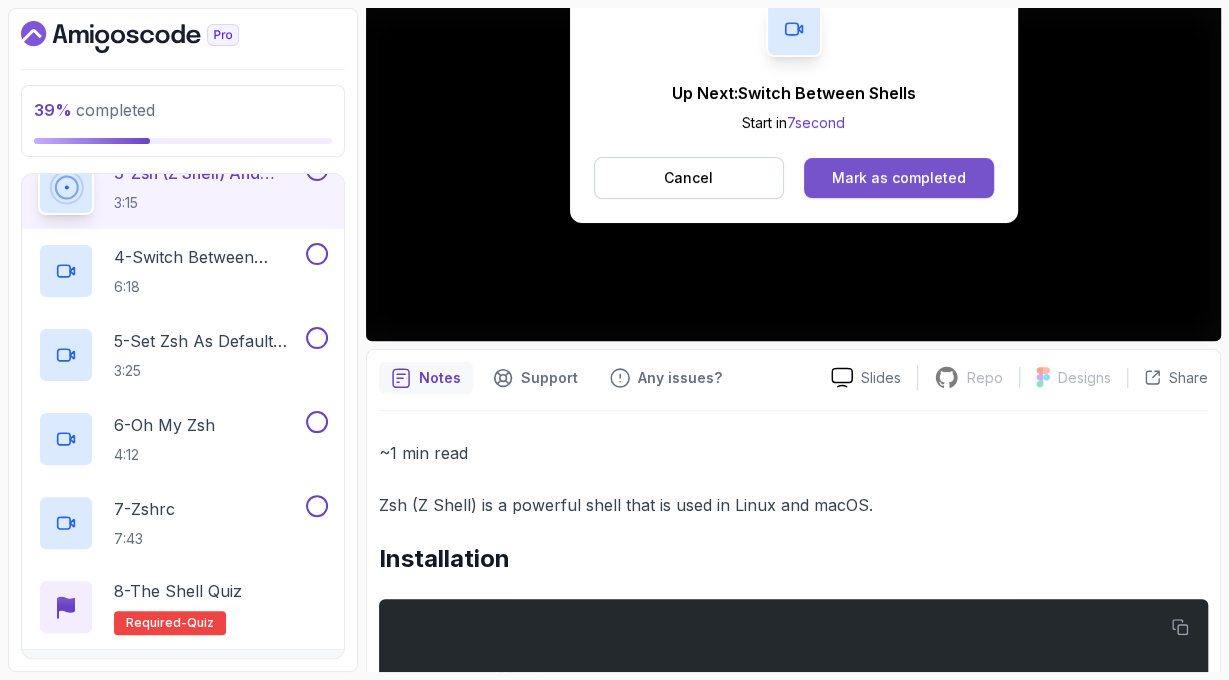 click on "Mark as completed" at bounding box center (899, 178) 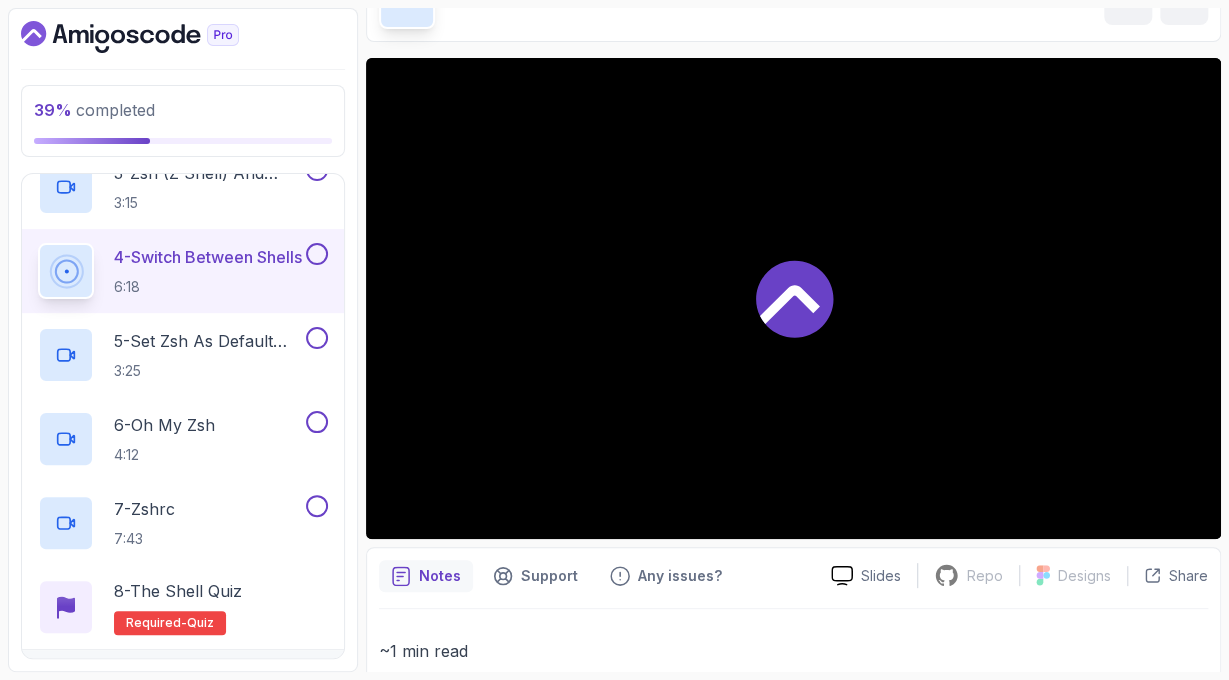 scroll, scrollTop: 86, scrollLeft: 0, axis: vertical 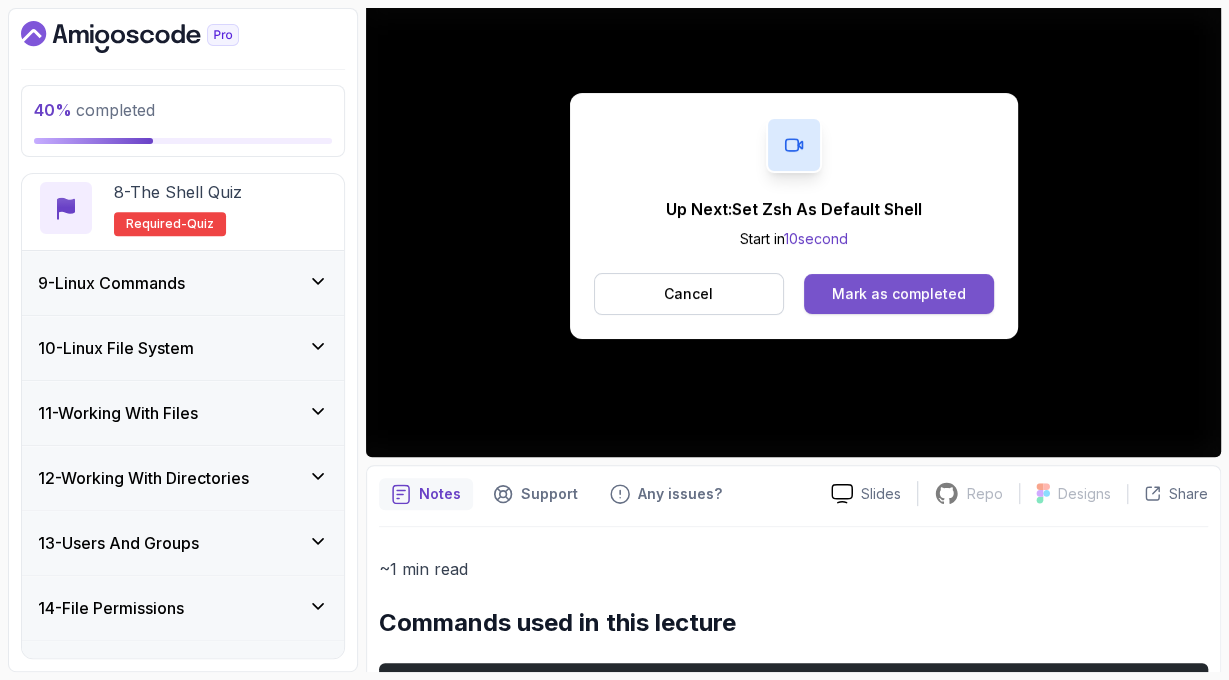 click on "Mark as completed" at bounding box center [899, 294] 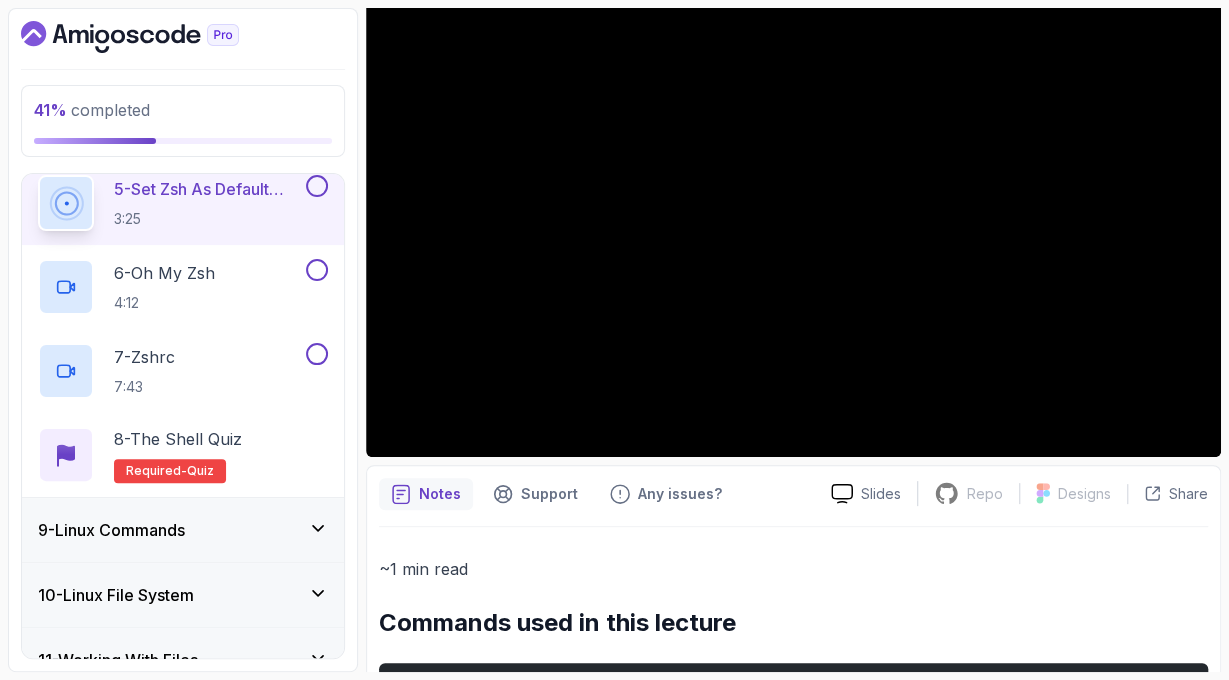 scroll, scrollTop: 883, scrollLeft: 0, axis: vertical 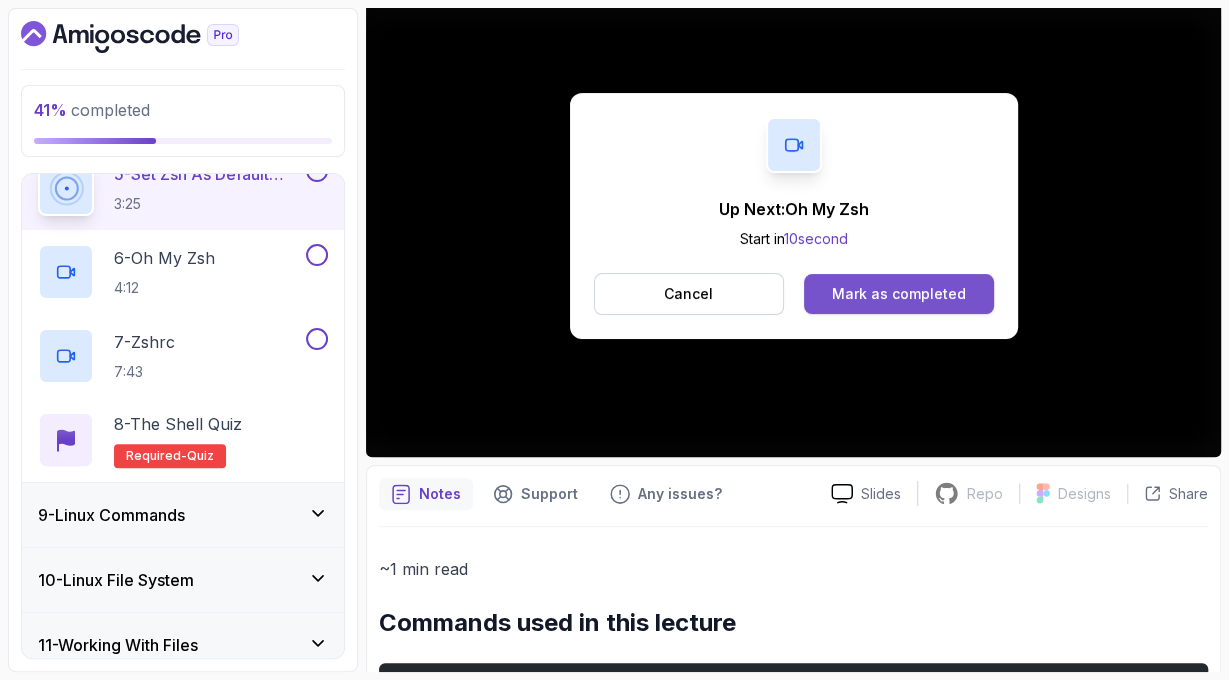 click on "Mark as completed" at bounding box center [899, 294] 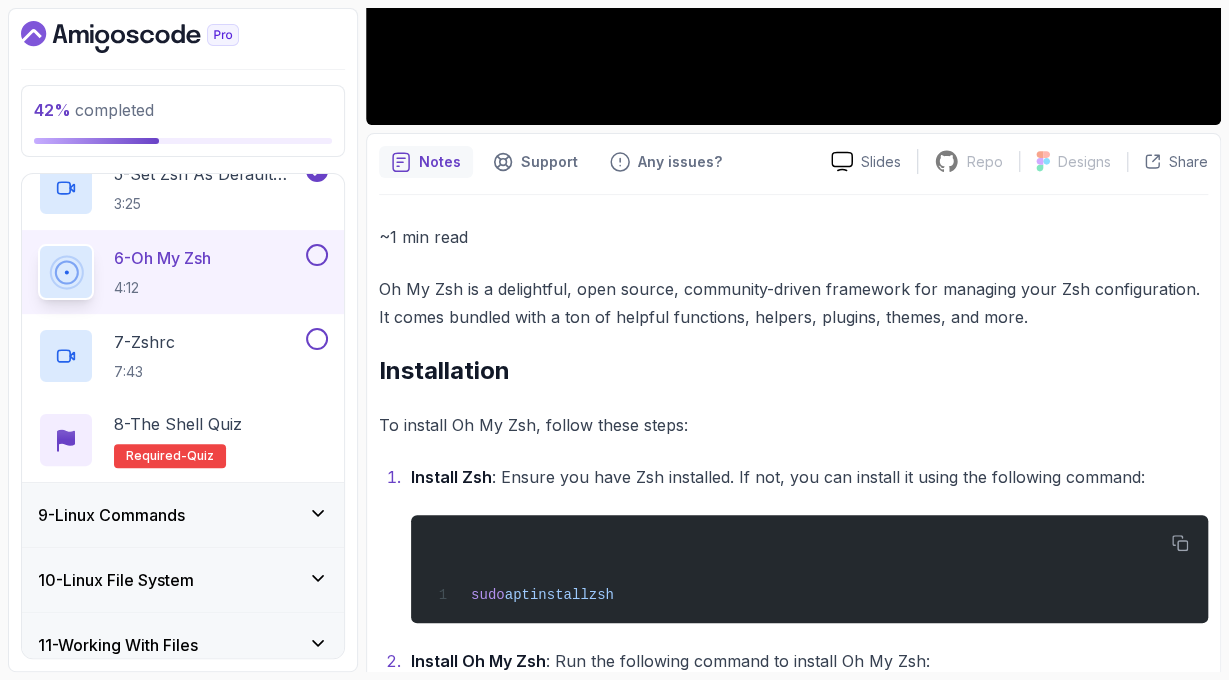 scroll, scrollTop: 186, scrollLeft: 0, axis: vertical 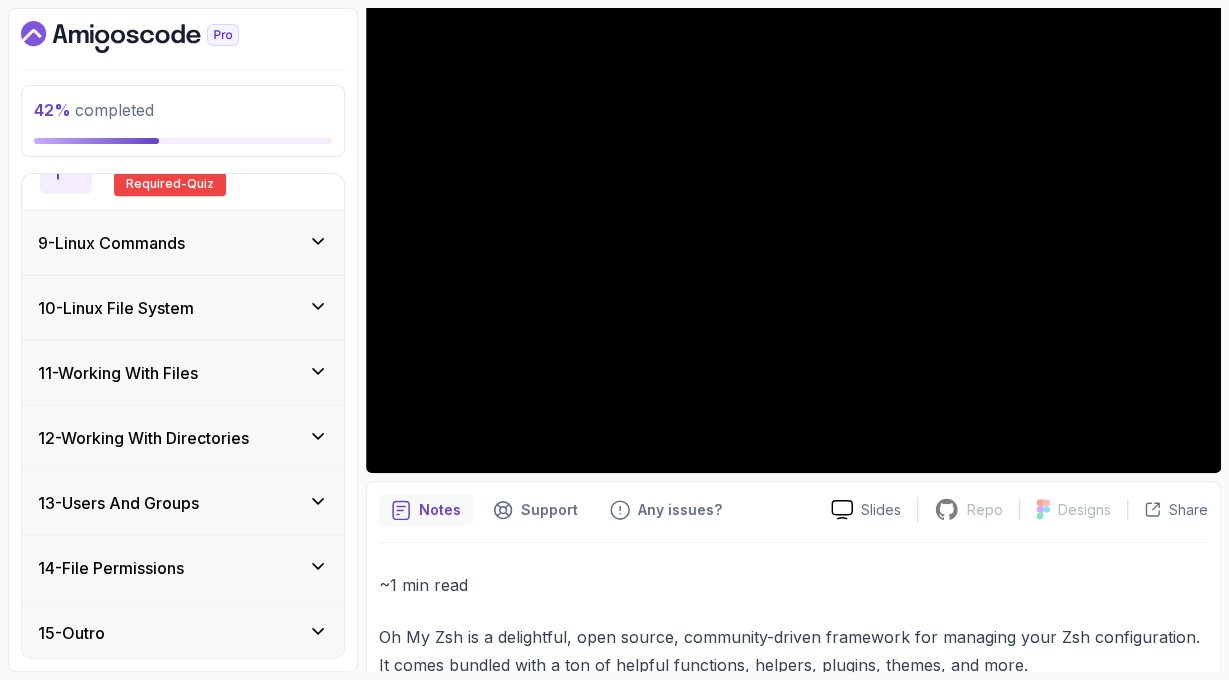 click on "9  -  Linux Commands" at bounding box center [183, 243] 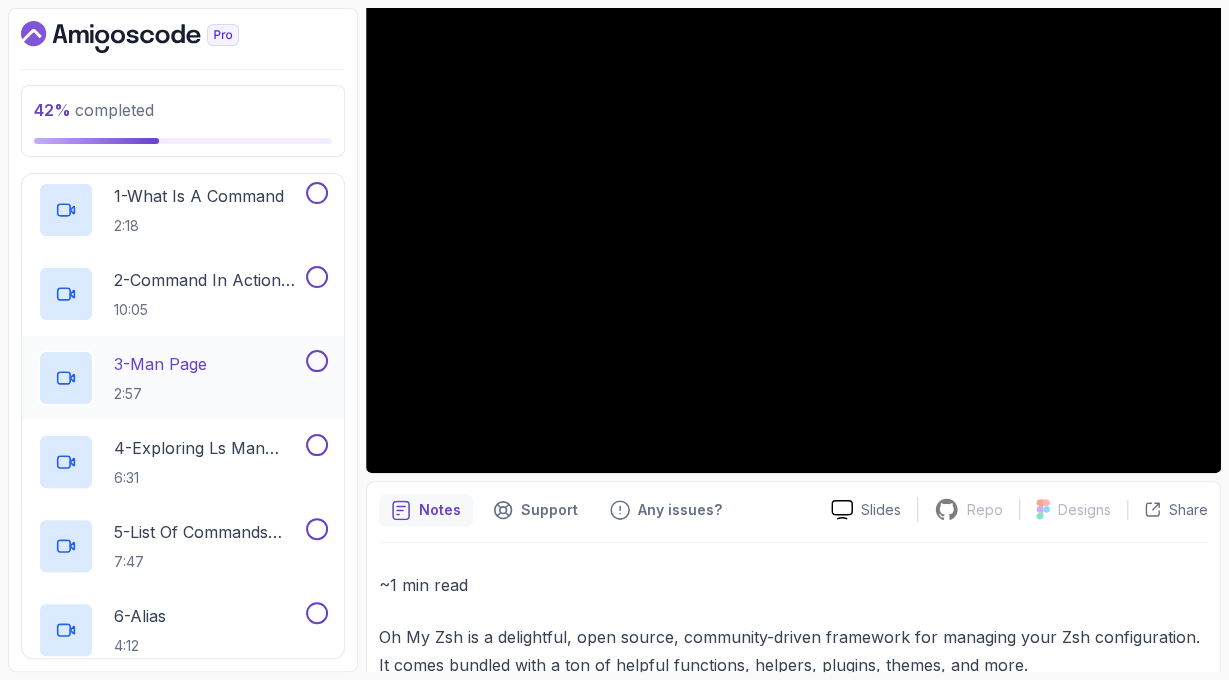 scroll, scrollTop: 484, scrollLeft: 0, axis: vertical 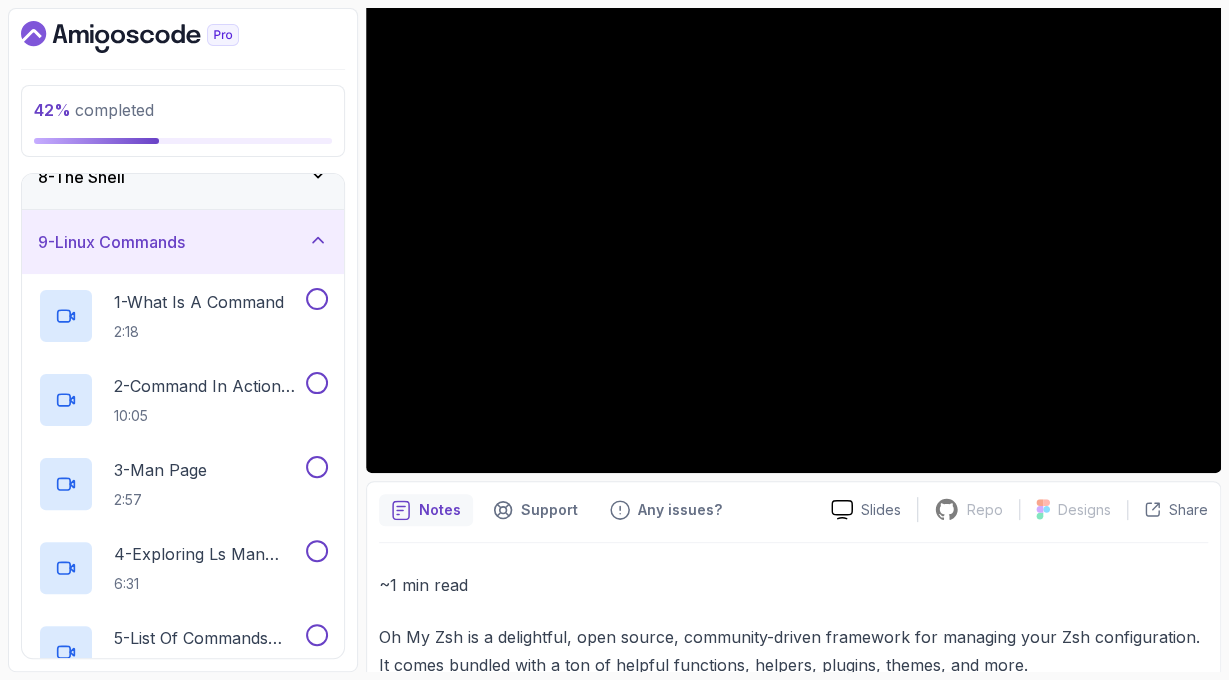 click on "9  -  Linux Commands" at bounding box center (183, 242) 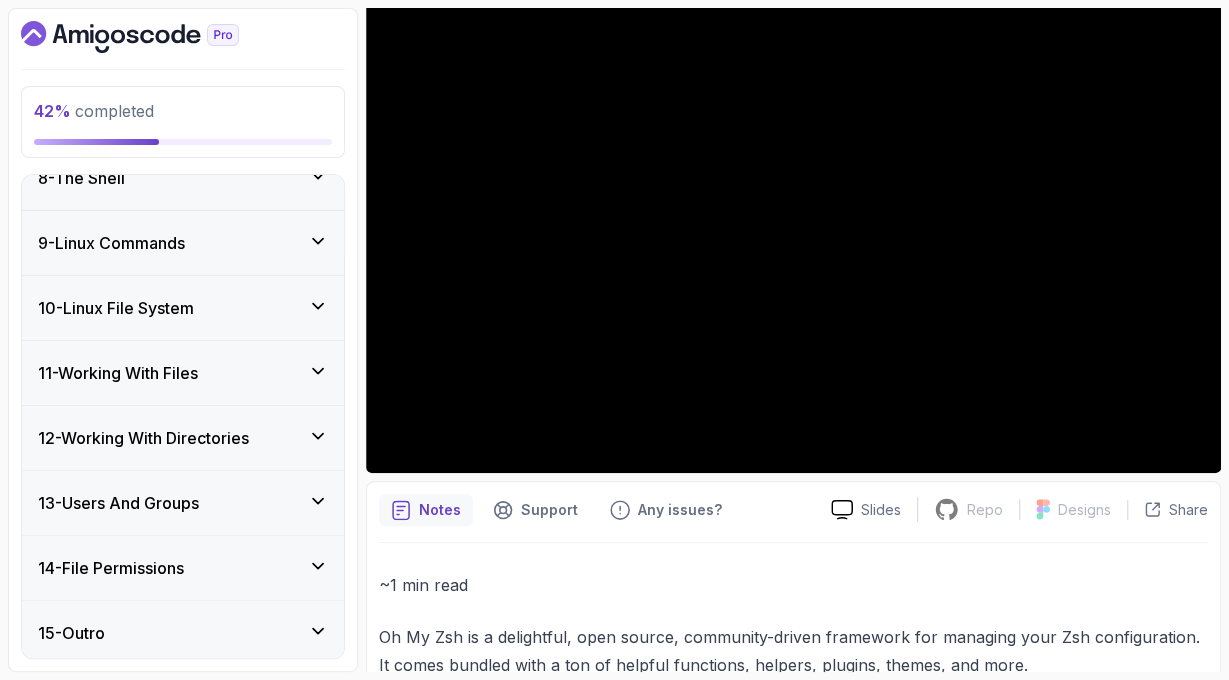 click on "10  -  Linux File System" at bounding box center [183, 308] 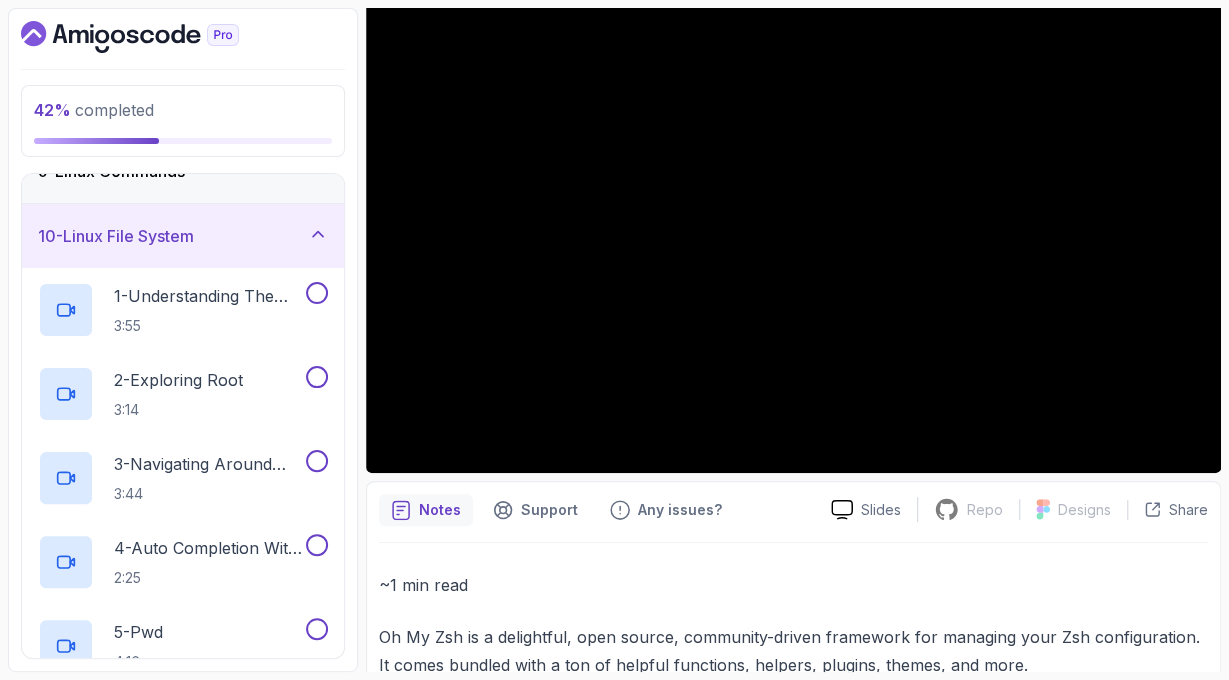 scroll, scrollTop: 368, scrollLeft: 0, axis: vertical 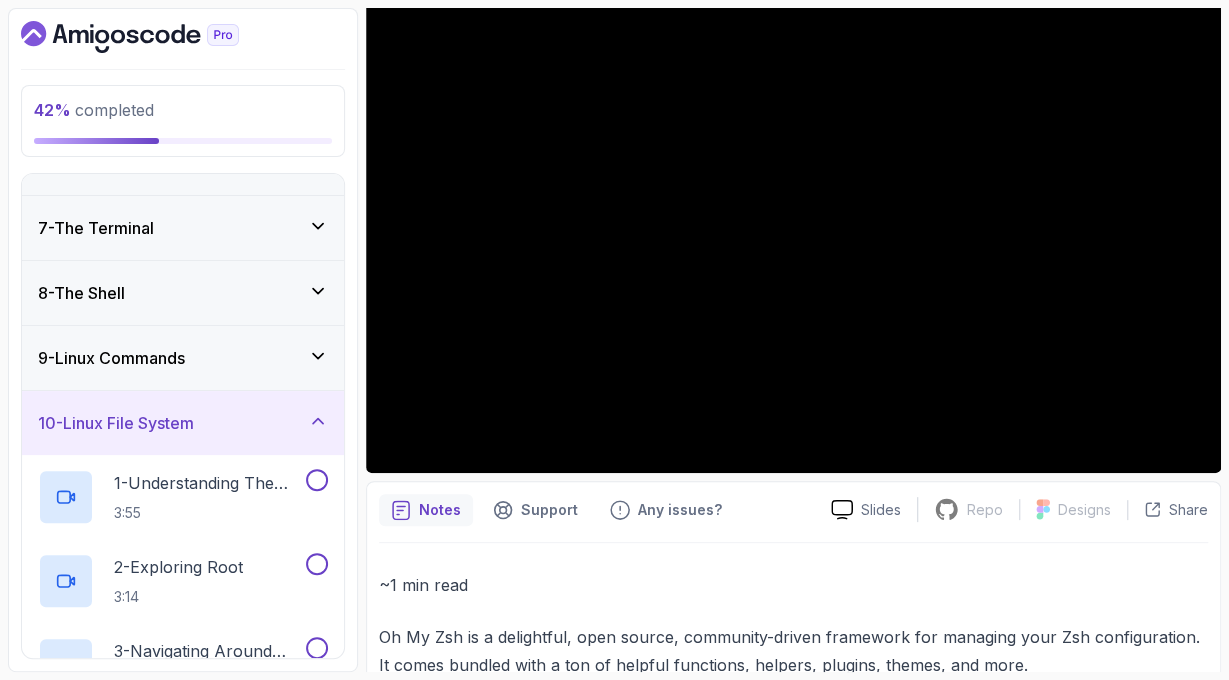 click on "10  -  Linux File System" at bounding box center [116, 423] 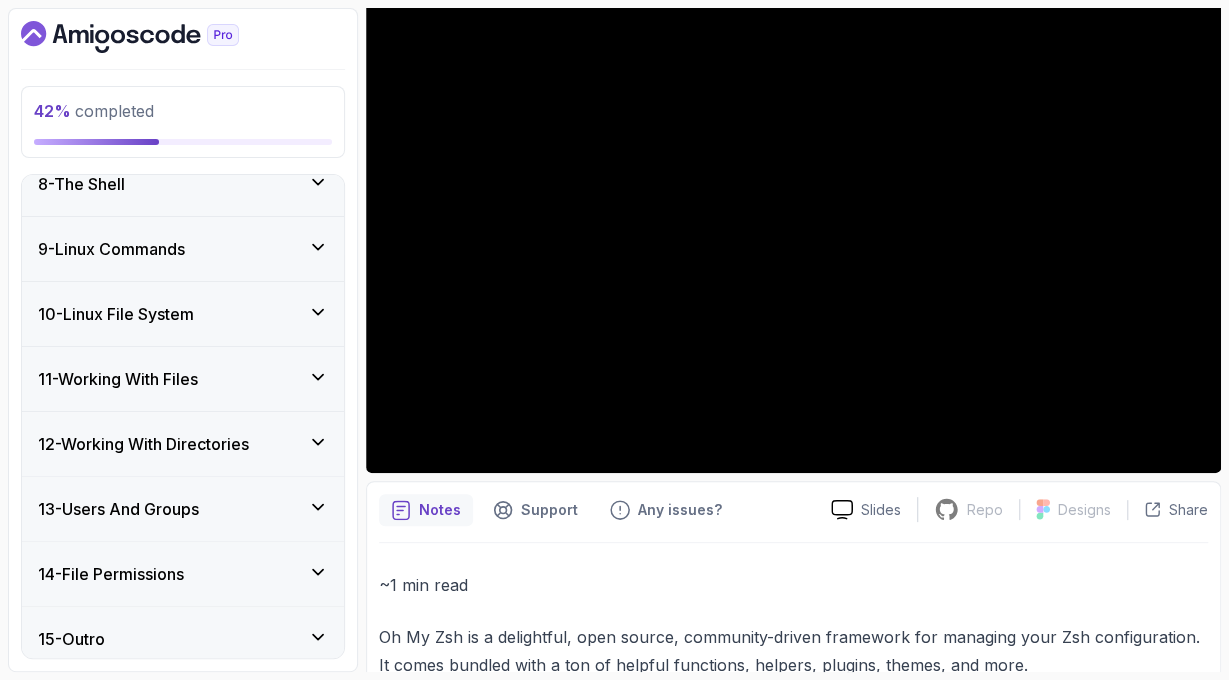 scroll, scrollTop: 484, scrollLeft: 0, axis: vertical 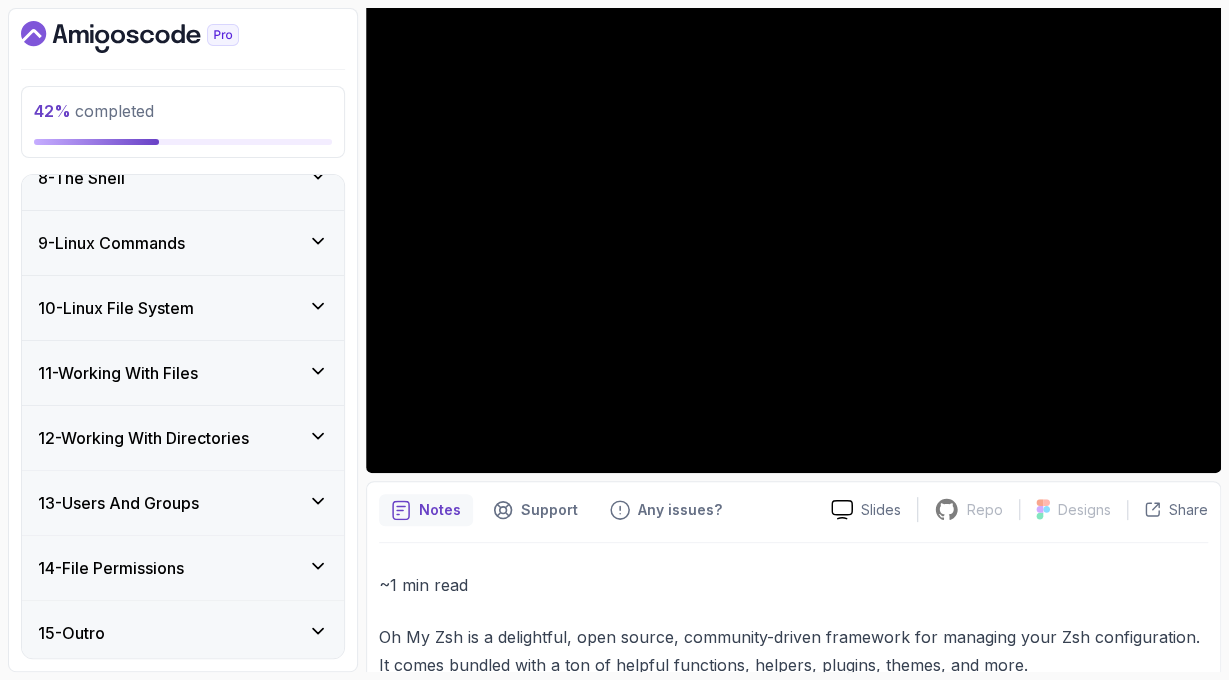 click on "11  -  Working With Files" at bounding box center (118, 373) 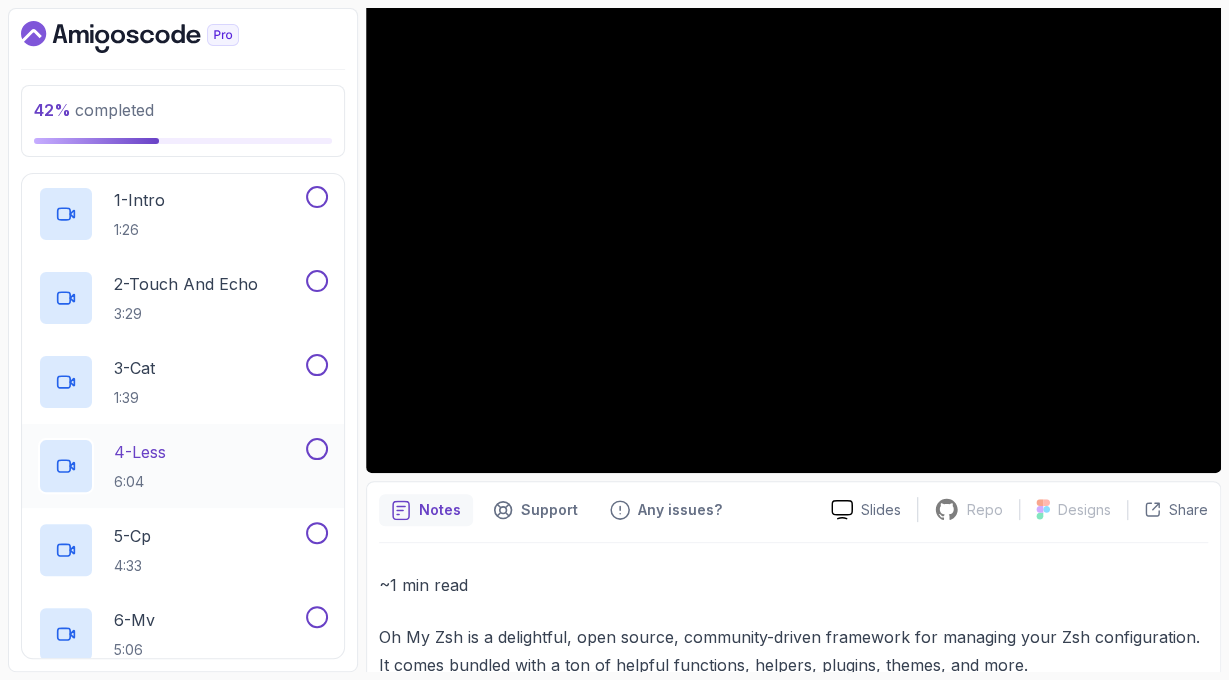 scroll, scrollTop: 252, scrollLeft: 0, axis: vertical 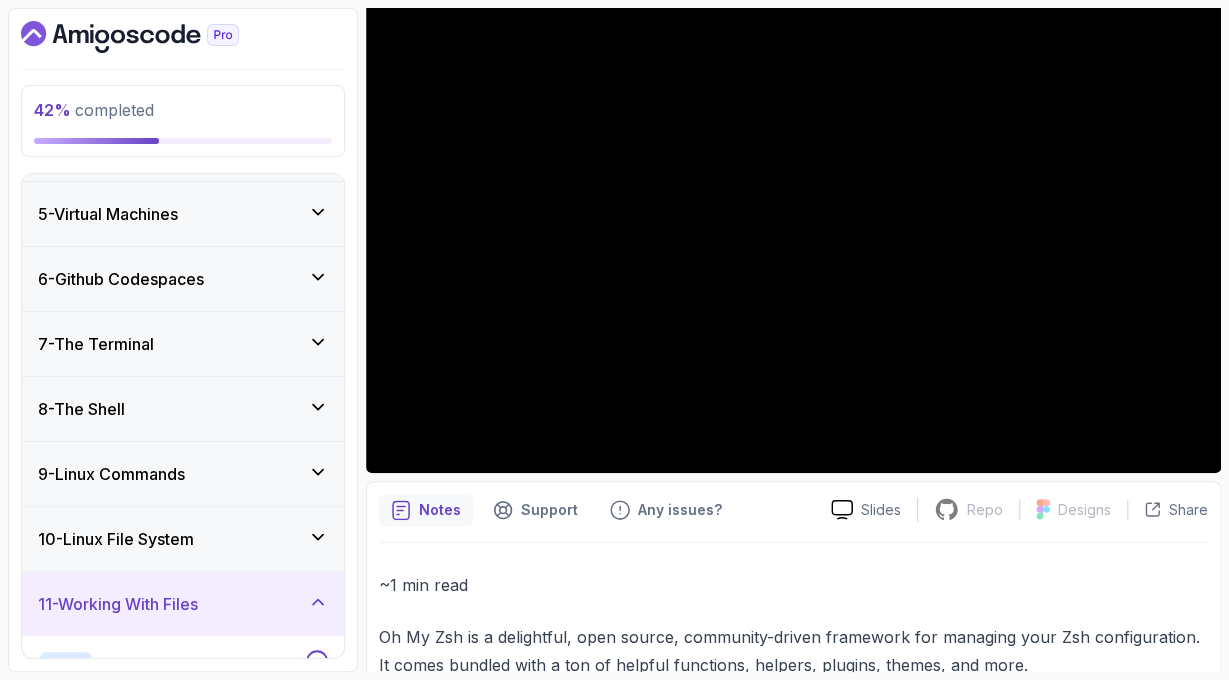 click on "11  -  Working With Files" at bounding box center (118, 604) 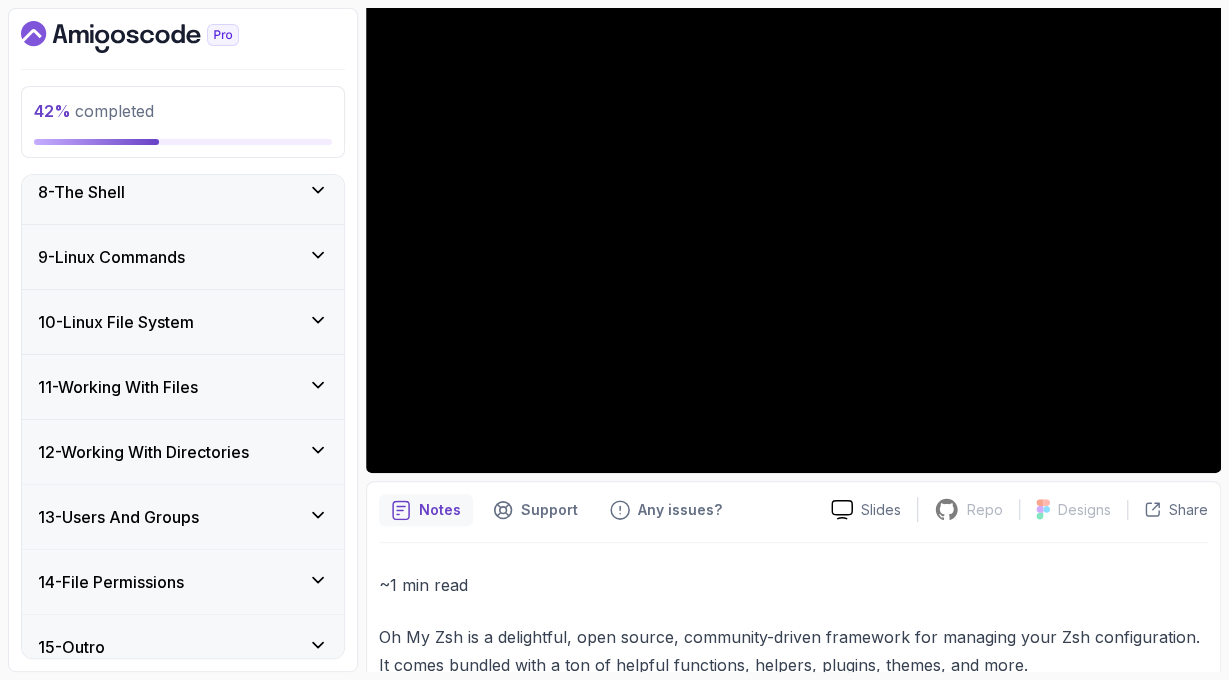 scroll, scrollTop: 484, scrollLeft: 0, axis: vertical 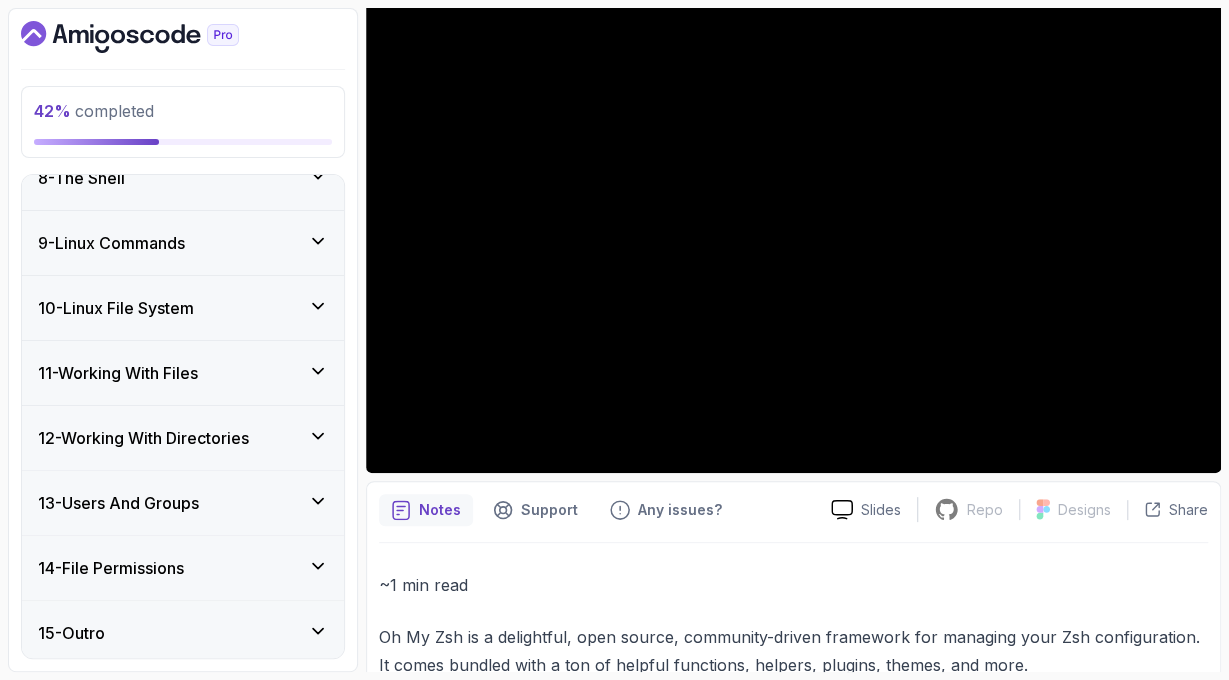 click on "13  -  Users And Groups" at bounding box center (118, 503) 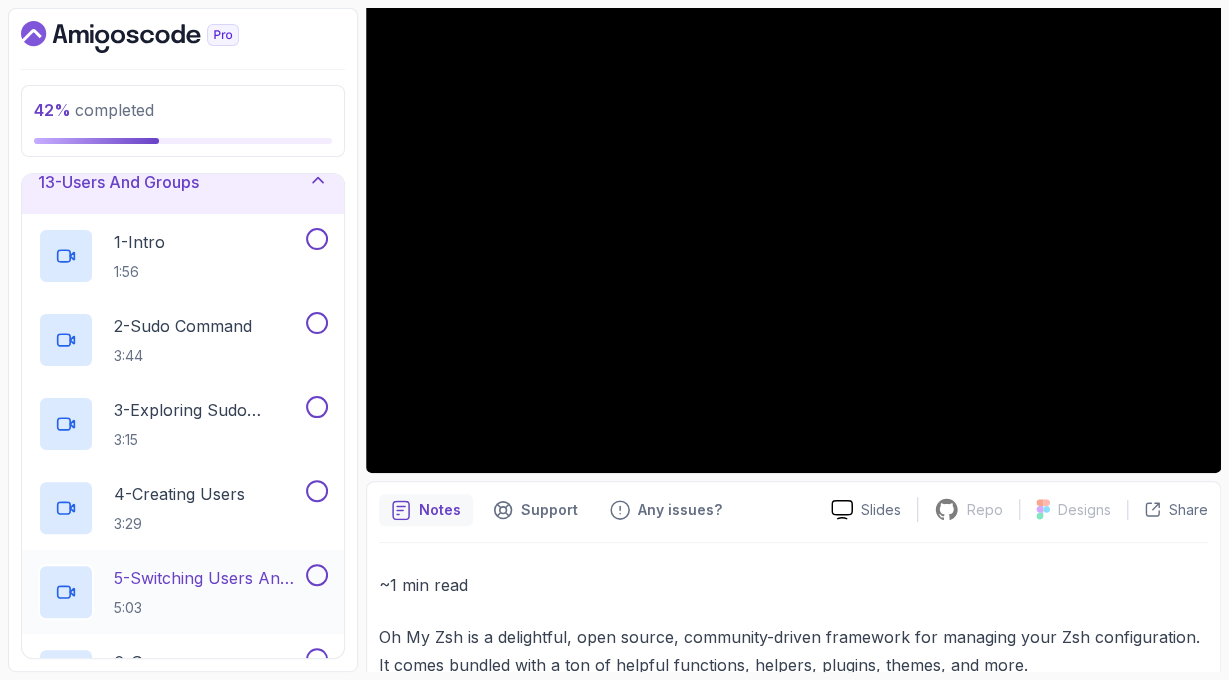 scroll, scrollTop: 948, scrollLeft: 0, axis: vertical 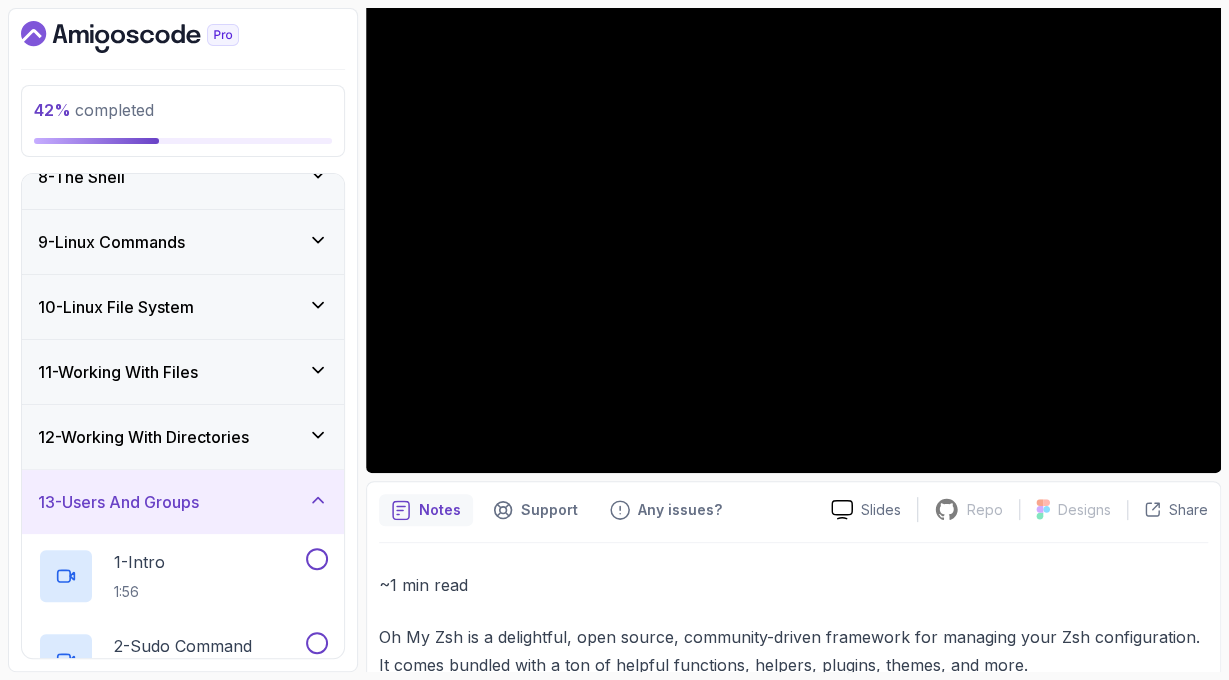 click on "13  -  Users And Groups" at bounding box center (118, 502) 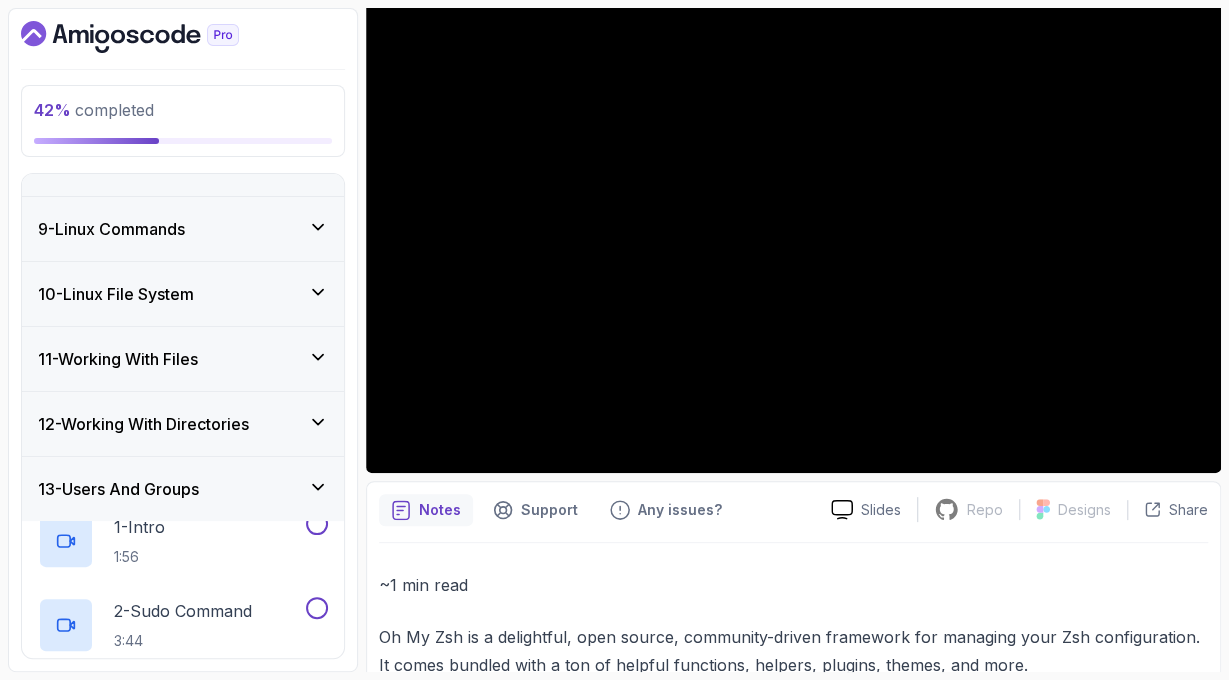 scroll, scrollTop: 484, scrollLeft: 0, axis: vertical 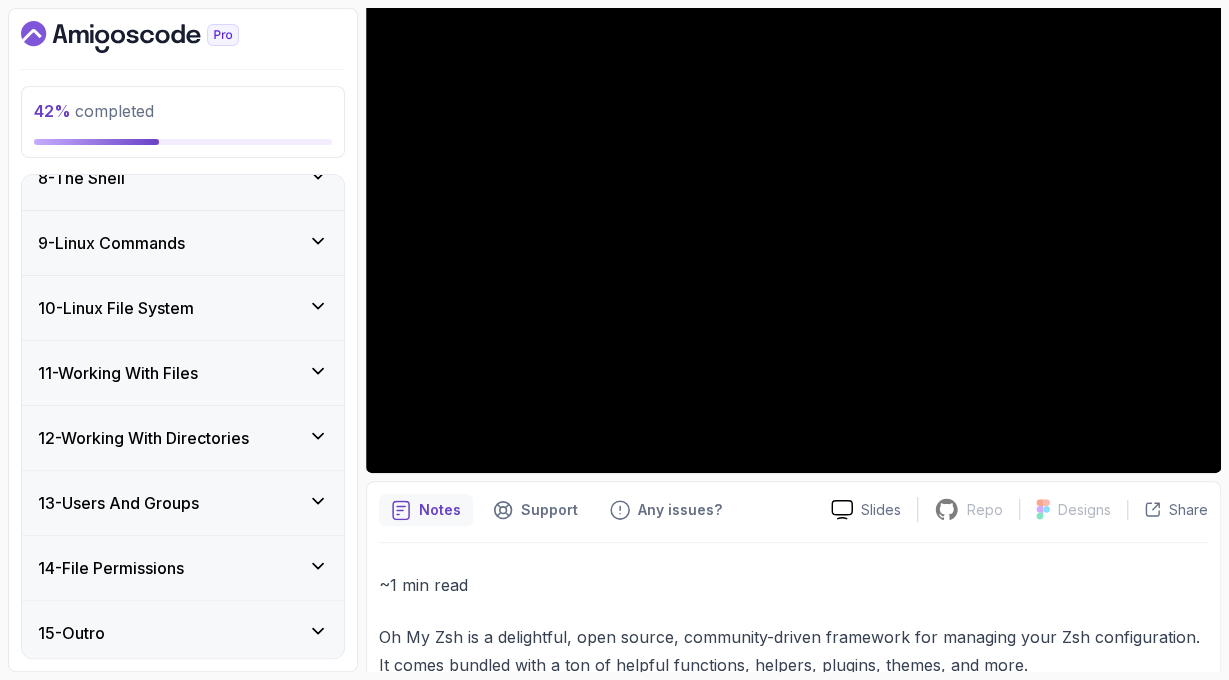 click on "14  -  File Permissions" at bounding box center [183, 568] 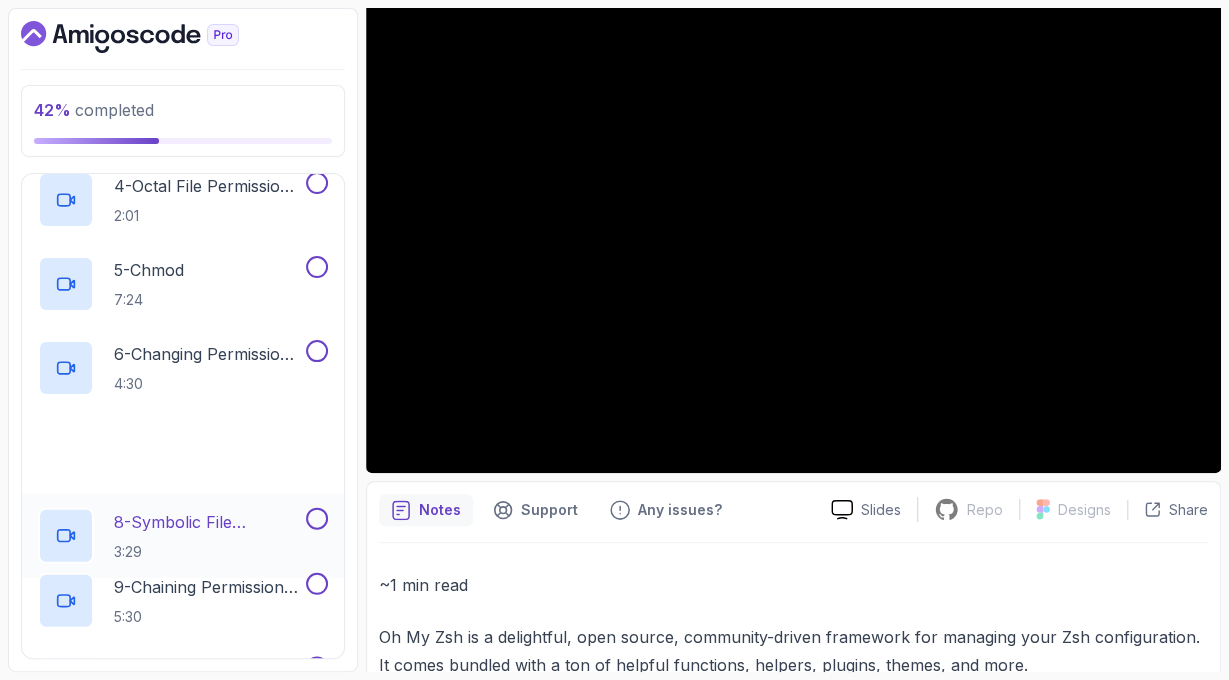 scroll, scrollTop: 1180, scrollLeft: 0, axis: vertical 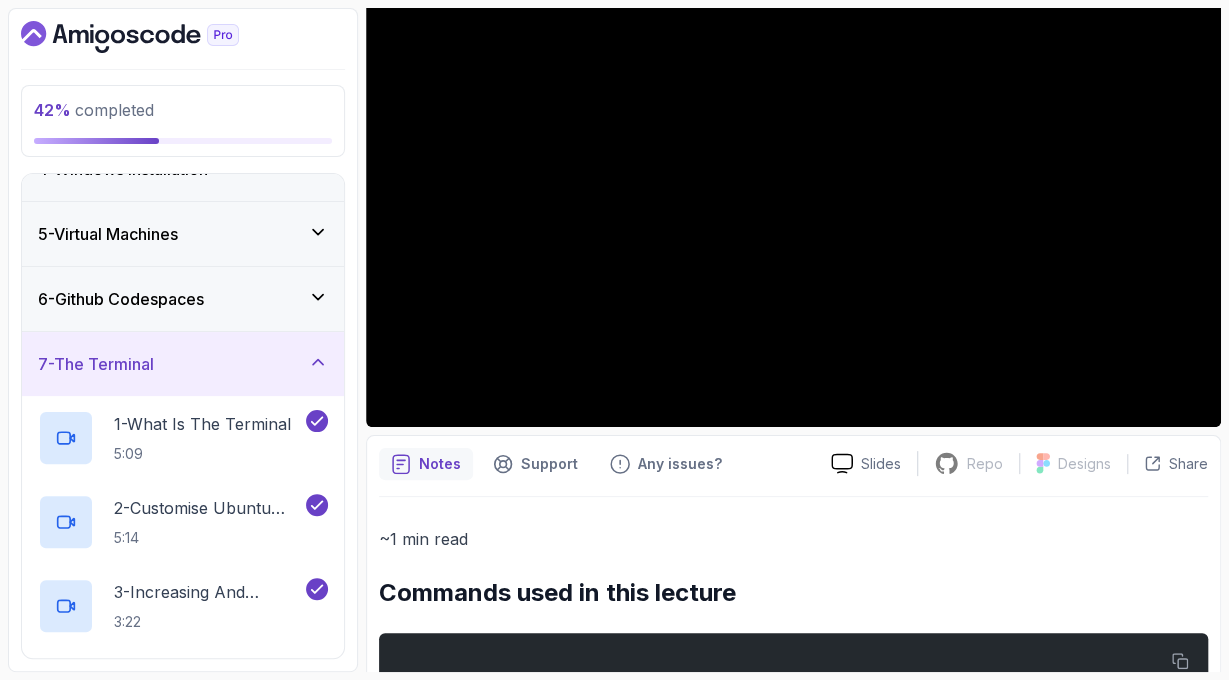 click on "7  -  The Terminal" at bounding box center [183, 364] 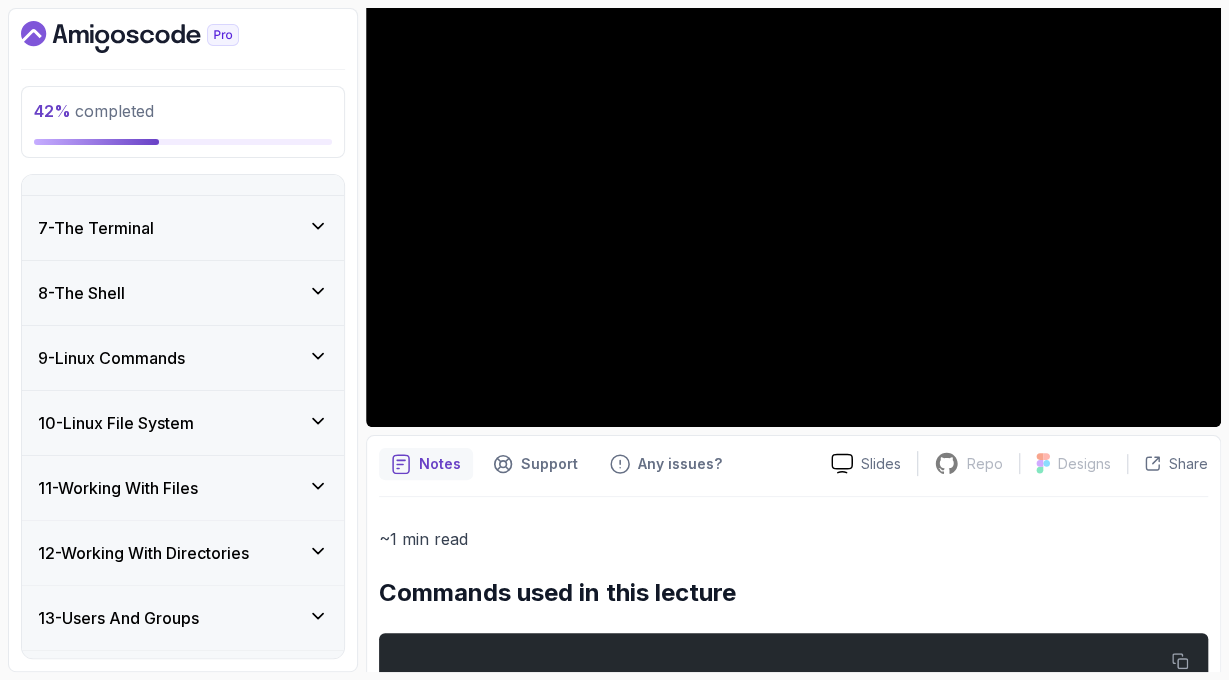 scroll, scrollTop: 368, scrollLeft: 0, axis: vertical 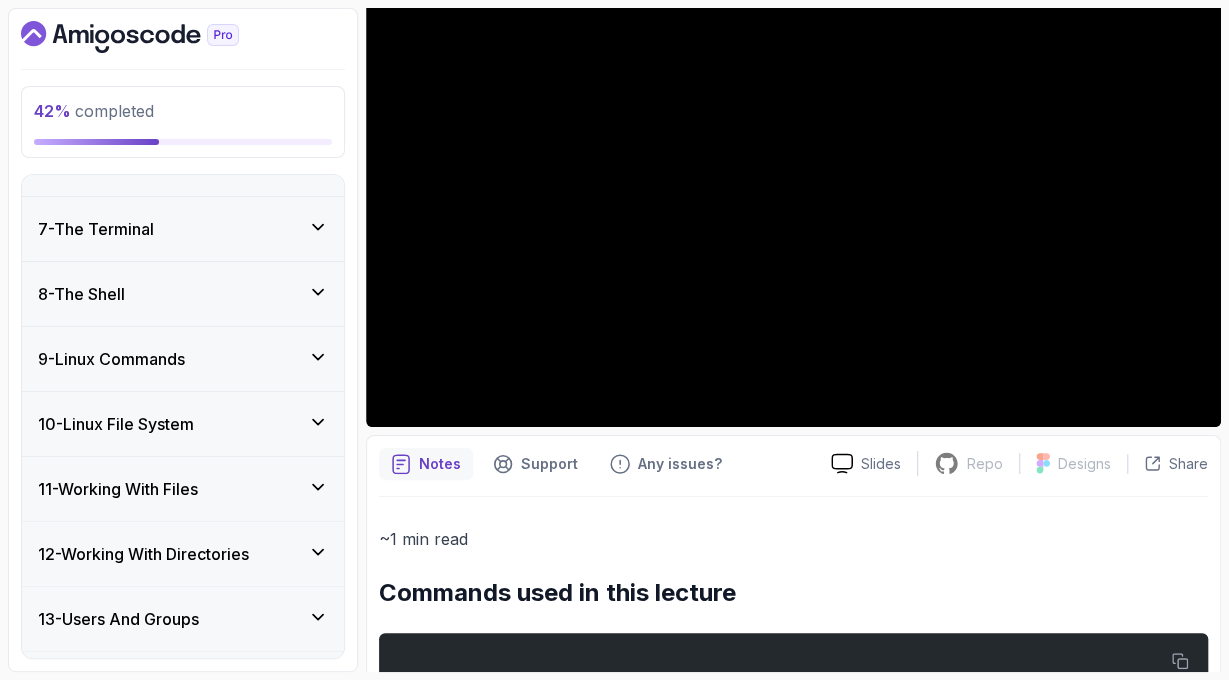 click on "8  -  The Shell" at bounding box center [183, 294] 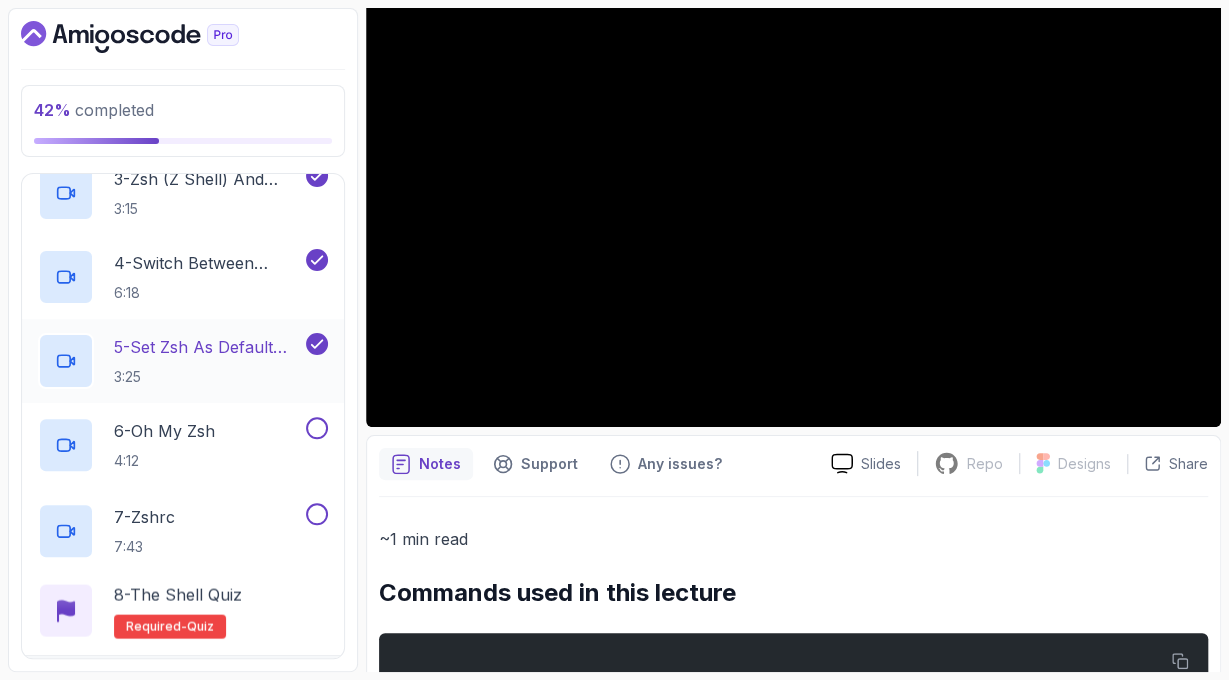 scroll, scrollTop: 716, scrollLeft: 0, axis: vertical 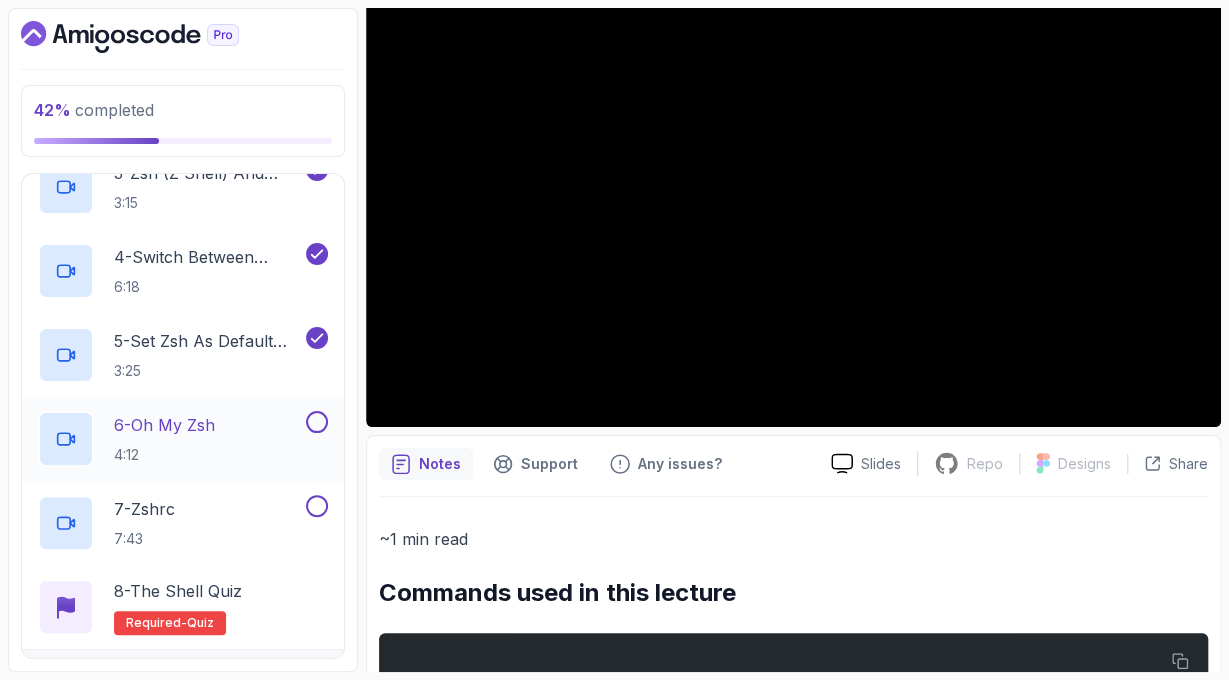 click on "6  -  Oh My Zsh" at bounding box center [164, 425] 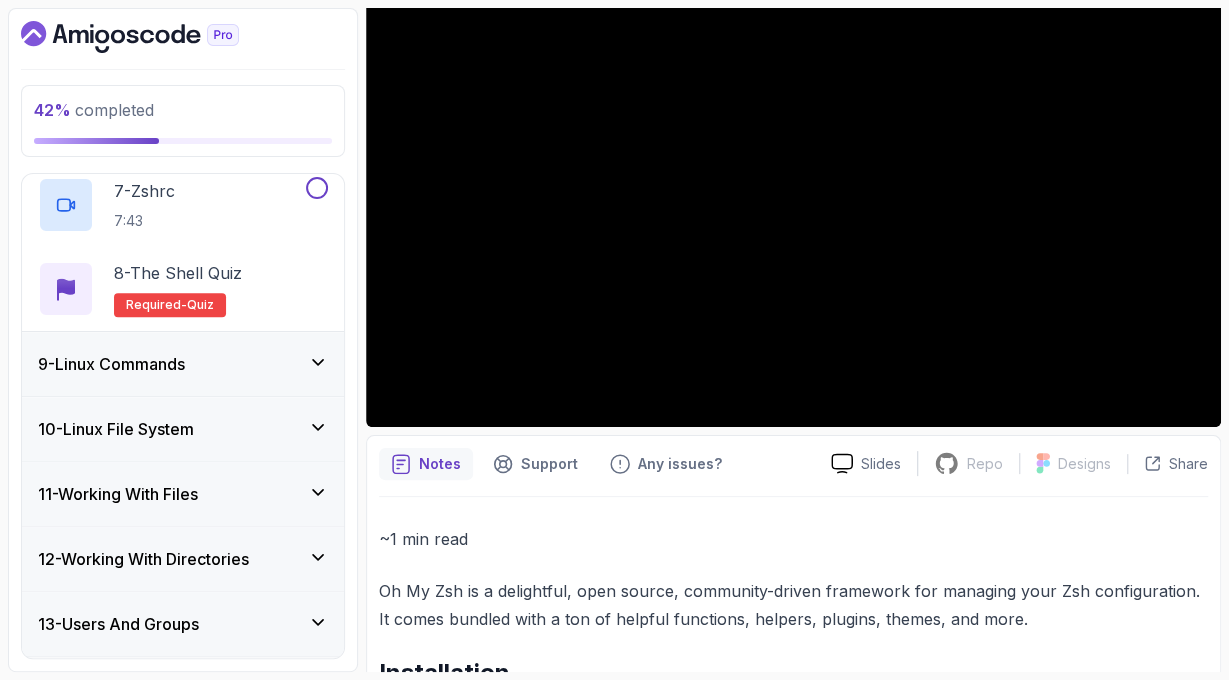 scroll, scrollTop: 1155, scrollLeft: 0, axis: vertical 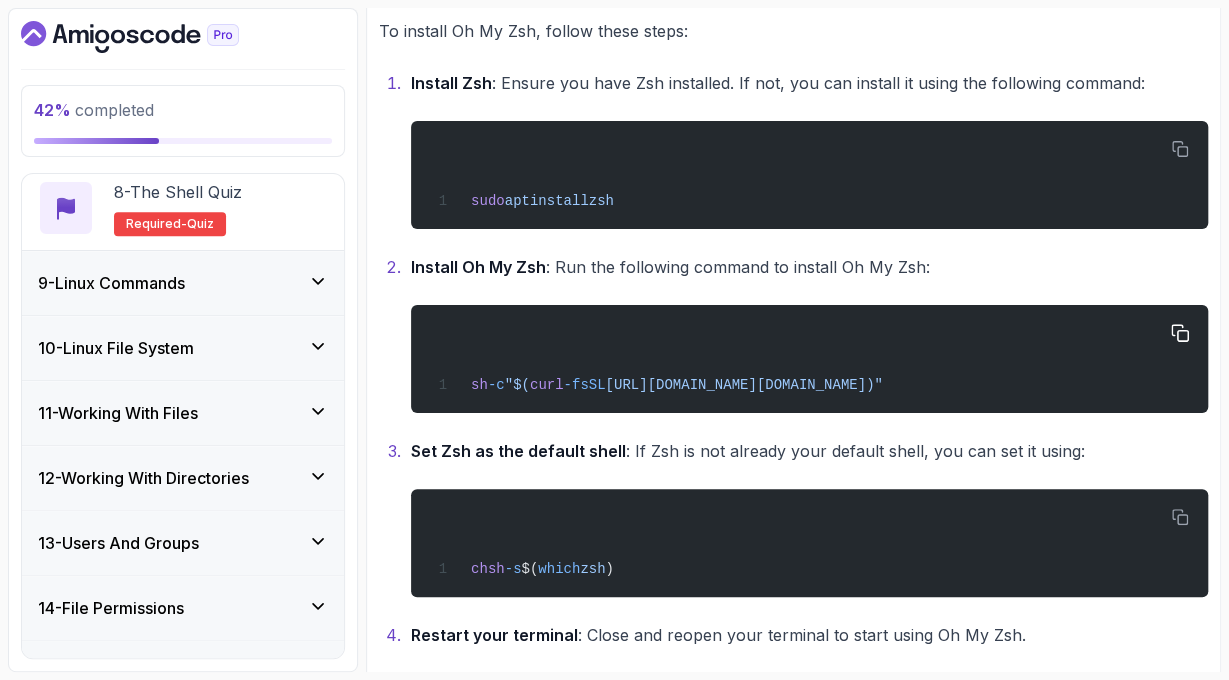 drag, startPoint x: 1191, startPoint y: 337, endPoint x: 1204, endPoint y: 345, distance: 15.264338 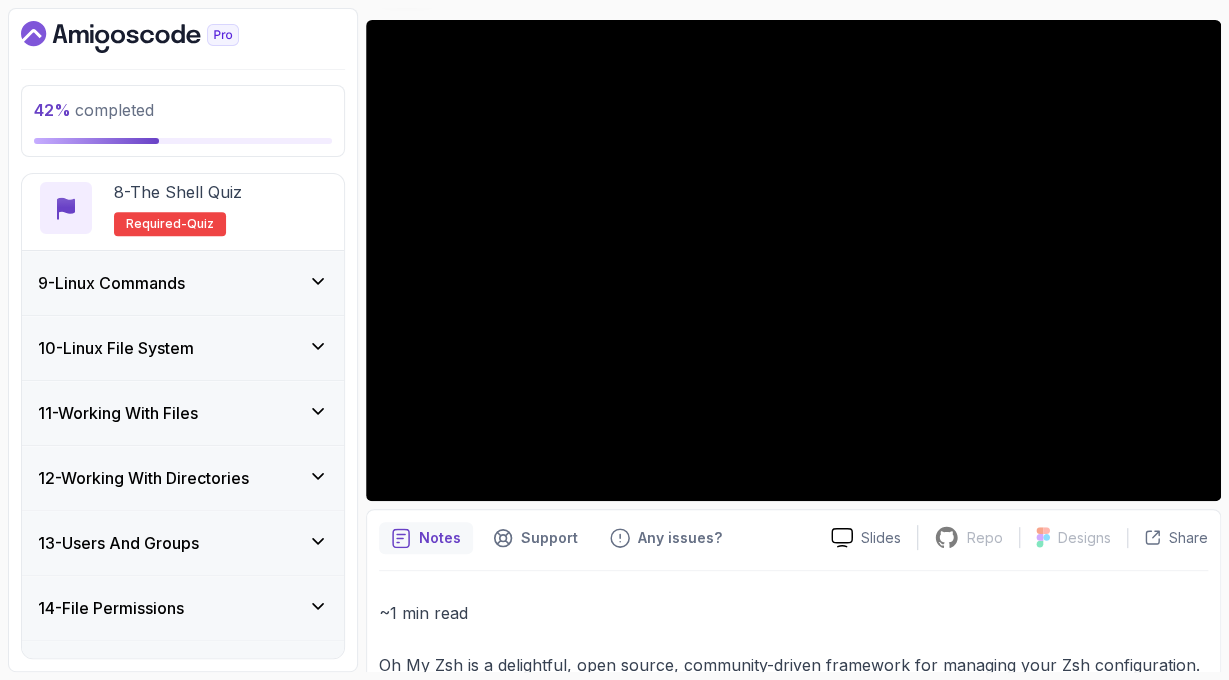 scroll, scrollTop: 116, scrollLeft: 0, axis: vertical 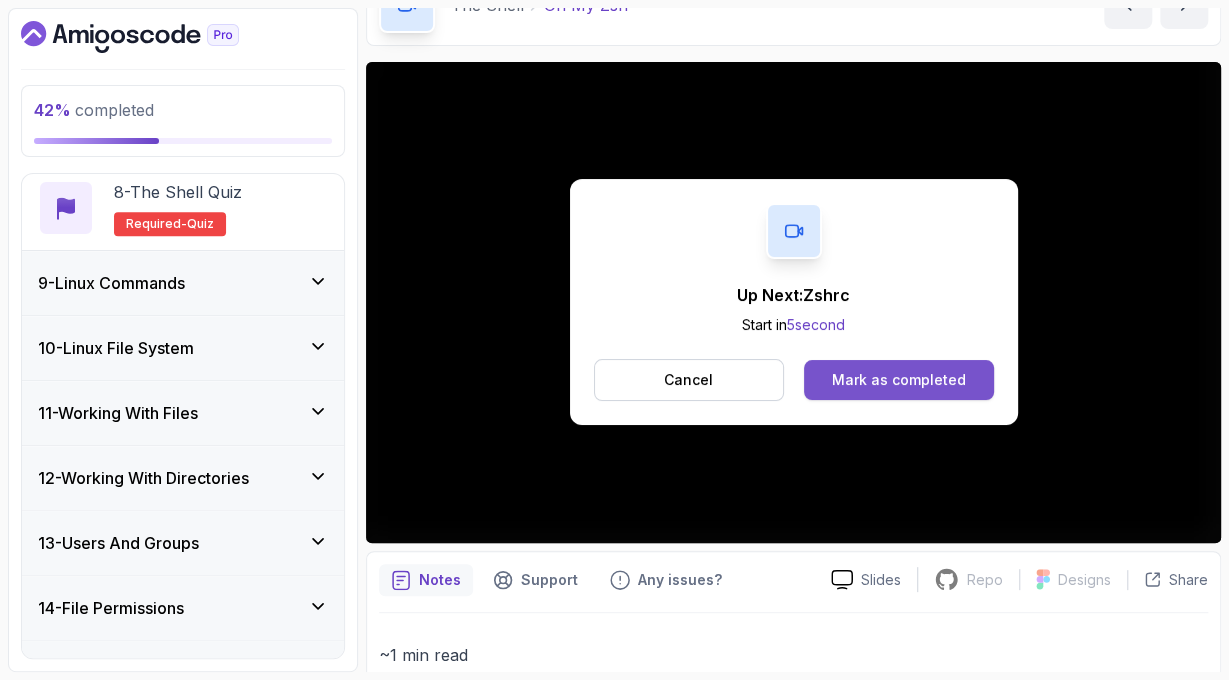 click on "Mark as completed" at bounding box center [899, 380] 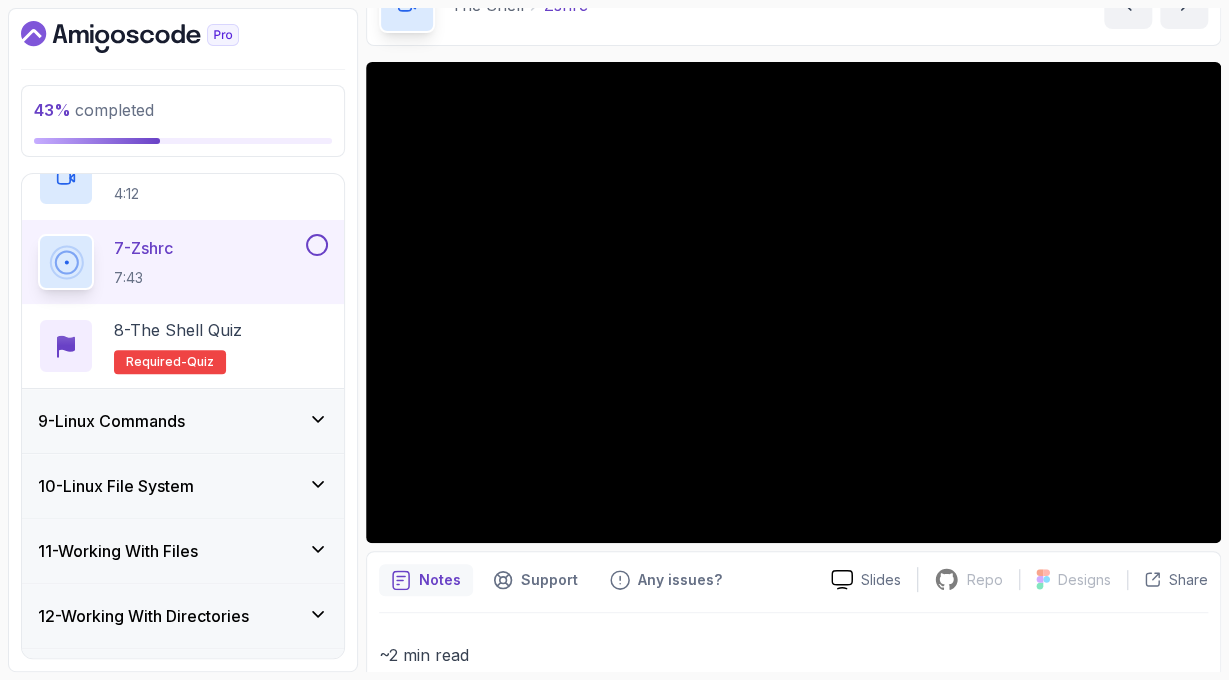 scroll, scrollTop: 923, scrollLeft: 0, axis: vertical 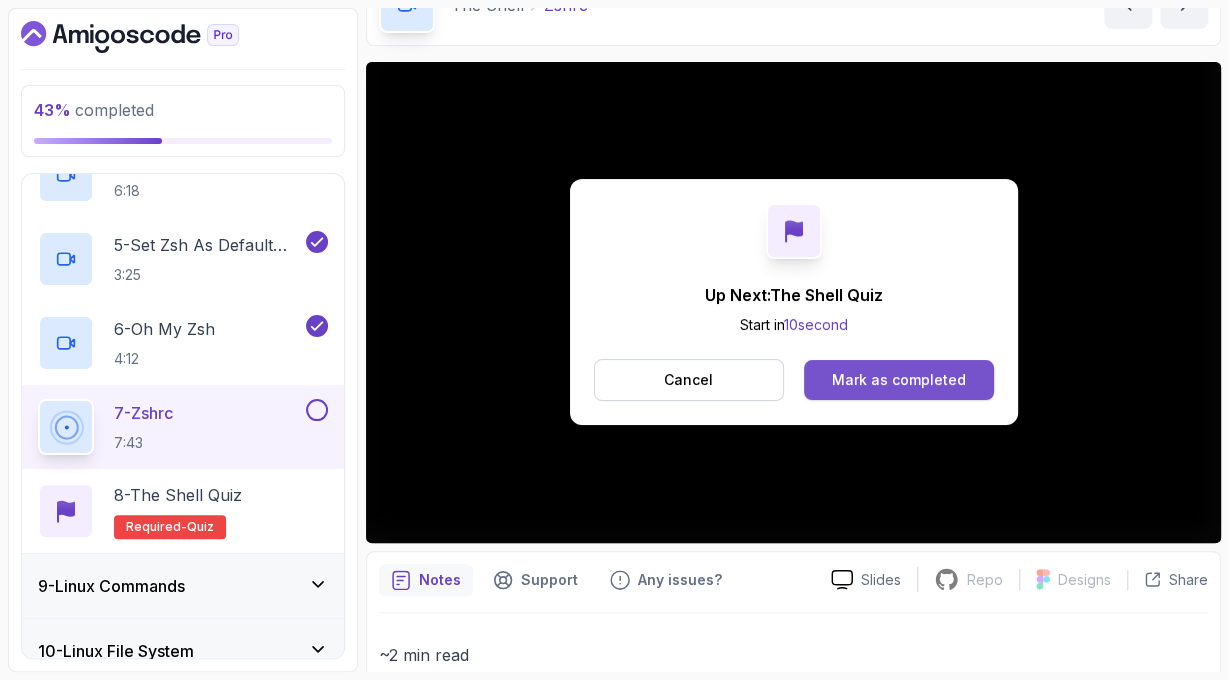 click on "Mark as completed" at bounding box center [899, 380] 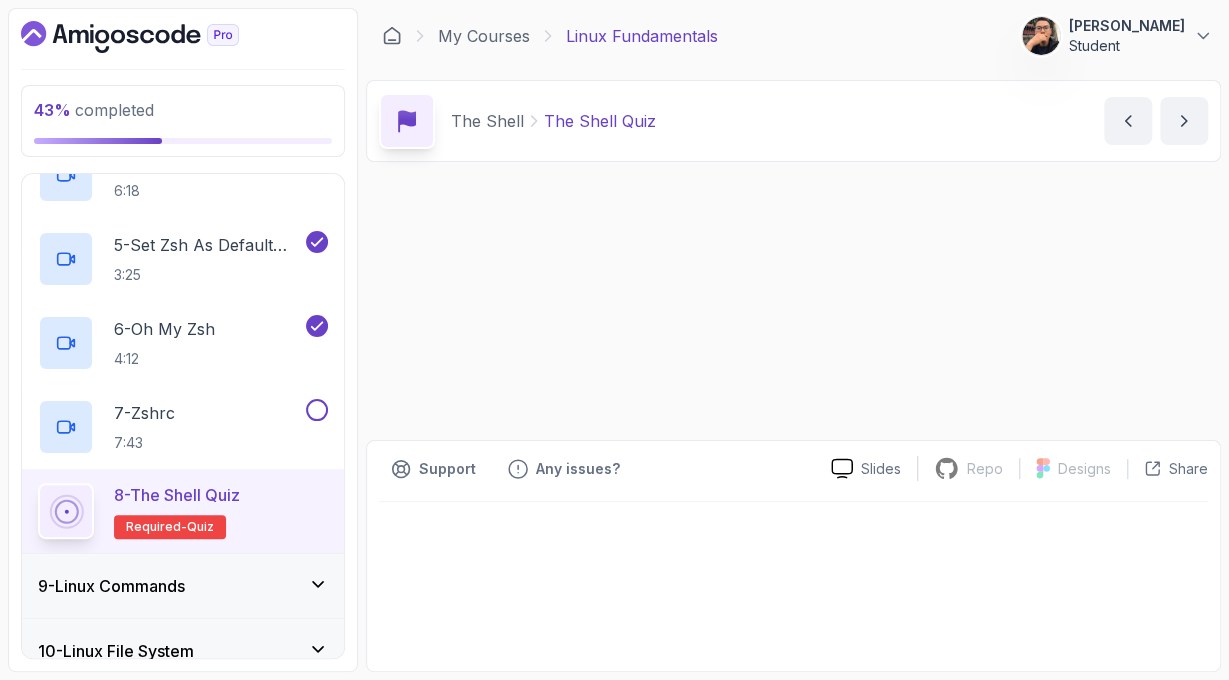 scroll, scrollTop: 0, scrollLeft: 0, axis: both 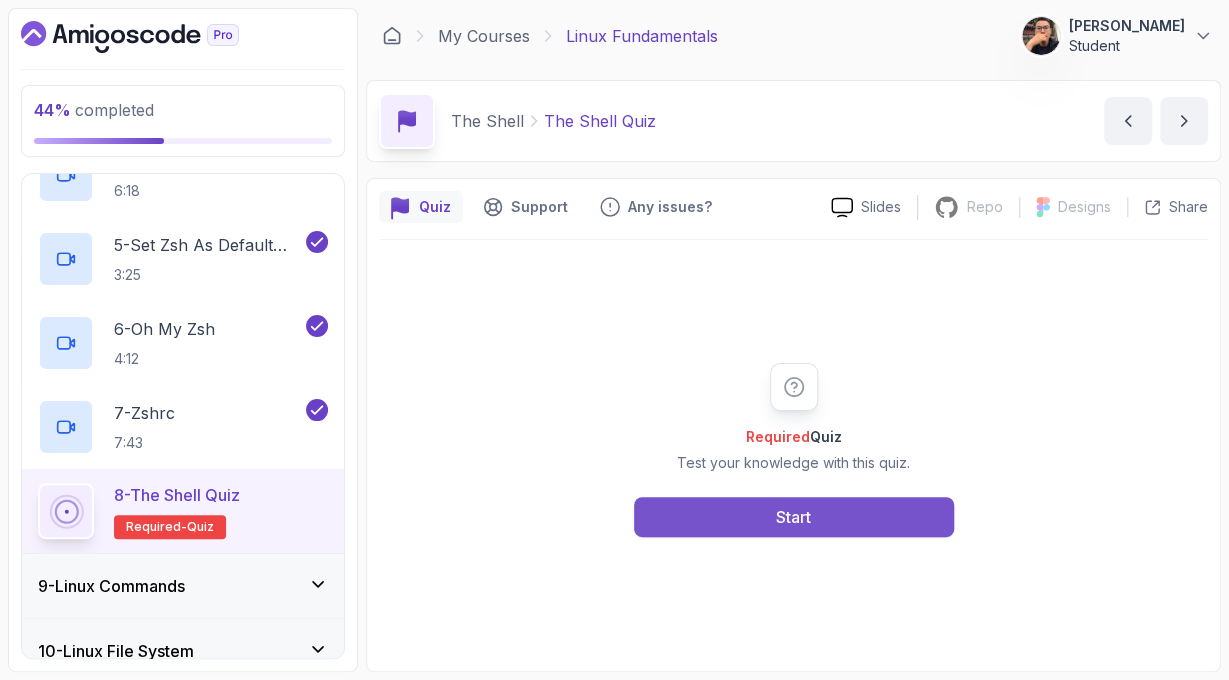 click on "Start" at bounding box center (794, 517) 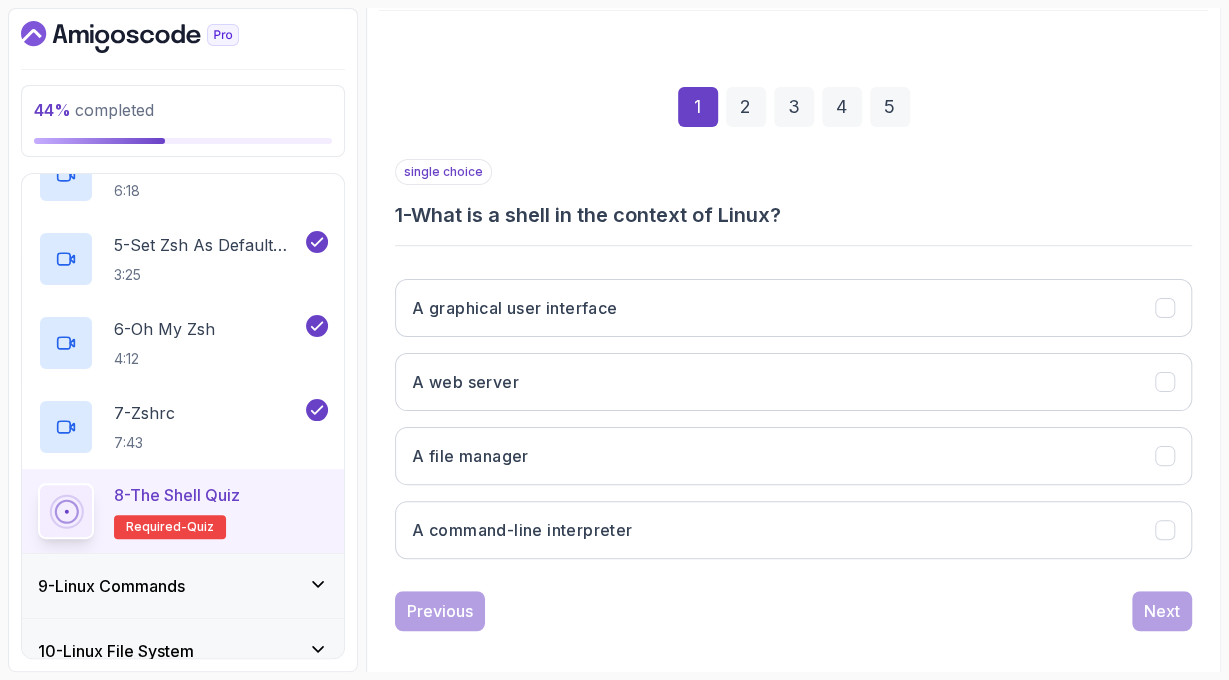 scroll, scrollTop: 232, scrollLeft: 0, axis: vertical 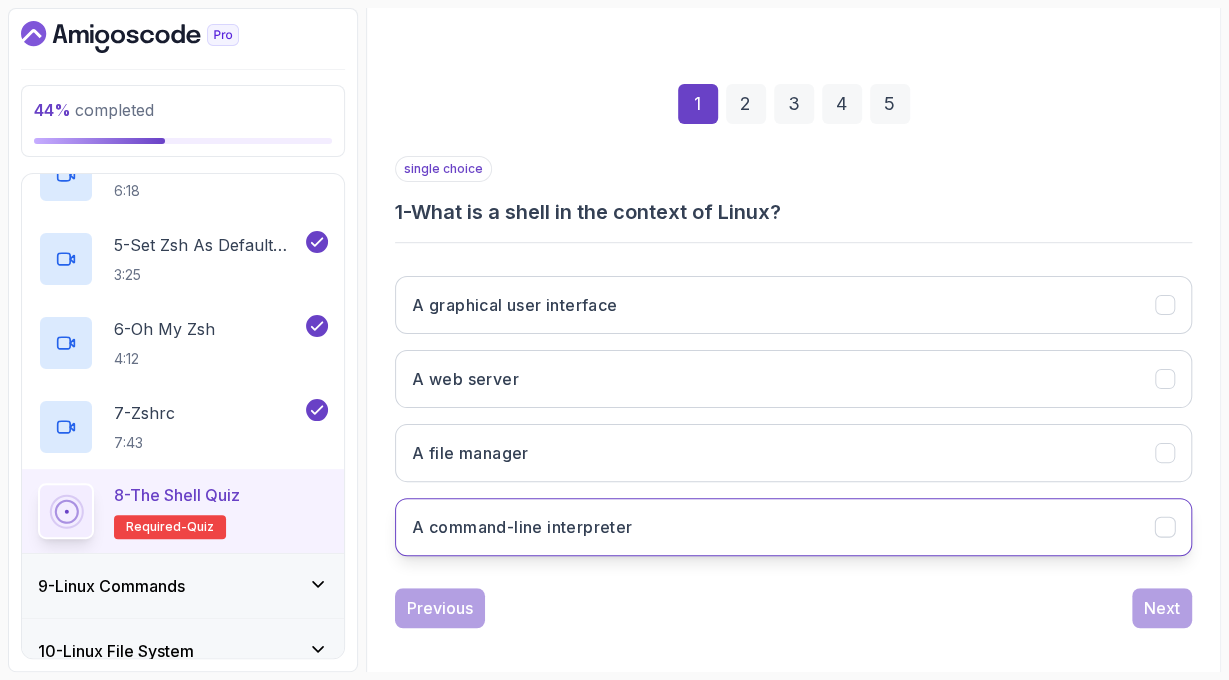 click on "A command-line interpreter" at bounding box center [793, 527] 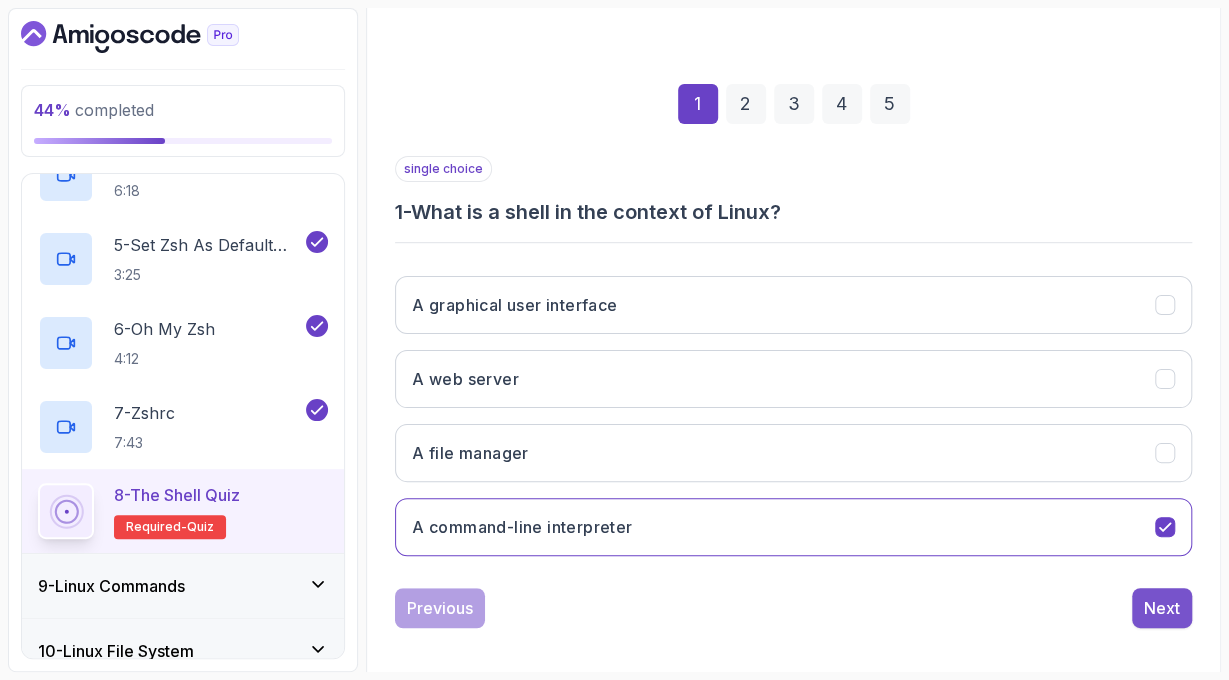 click on "Next" at bounding box center (1162, 608) 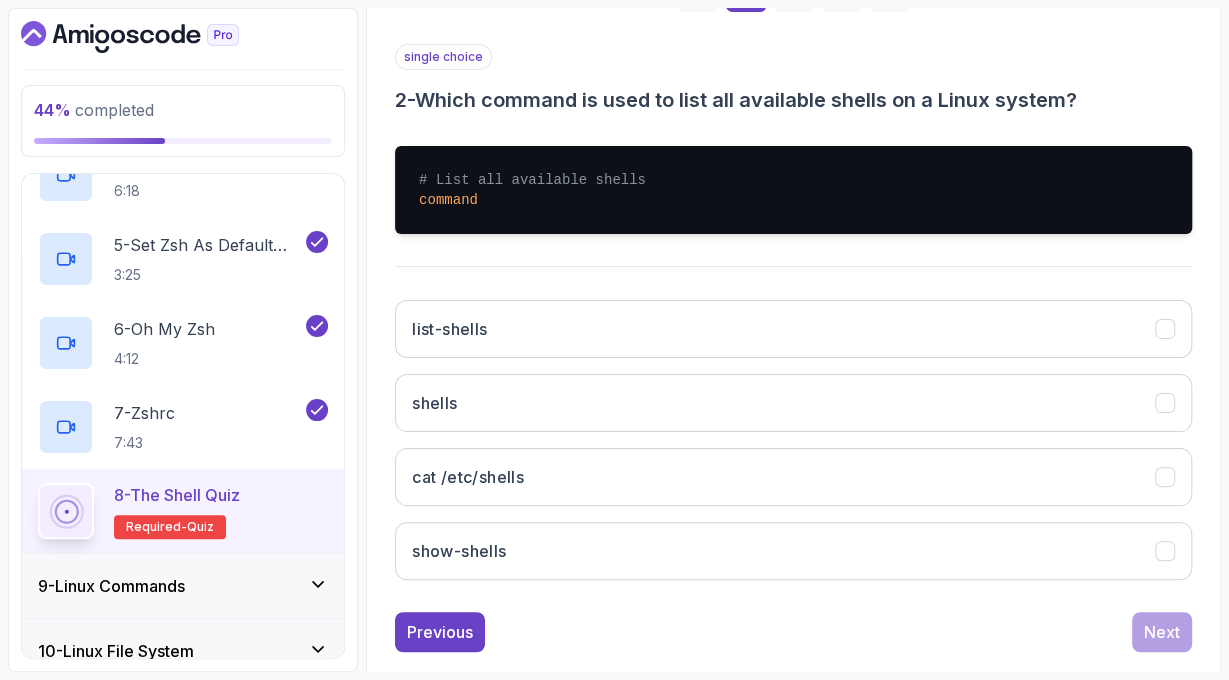 scroll, scrollTop: 348, scrollLeft: 0, axis: vertical 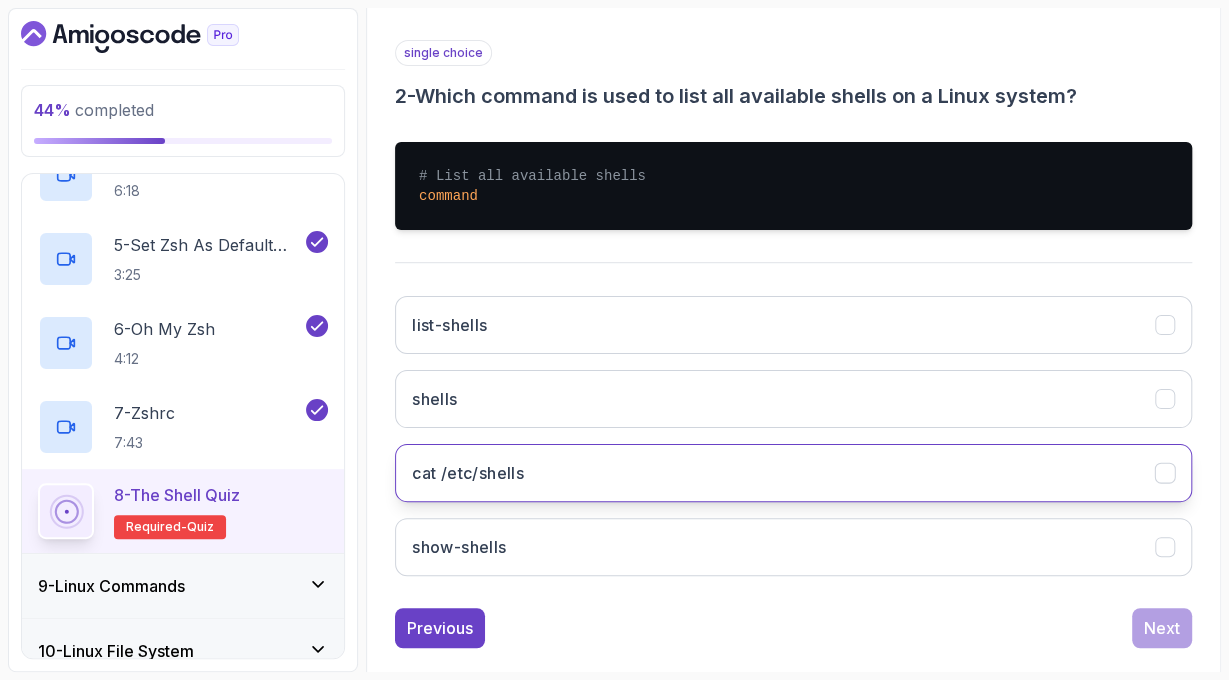 click on "cat /etc/shells" at bounding box center [793, 473] 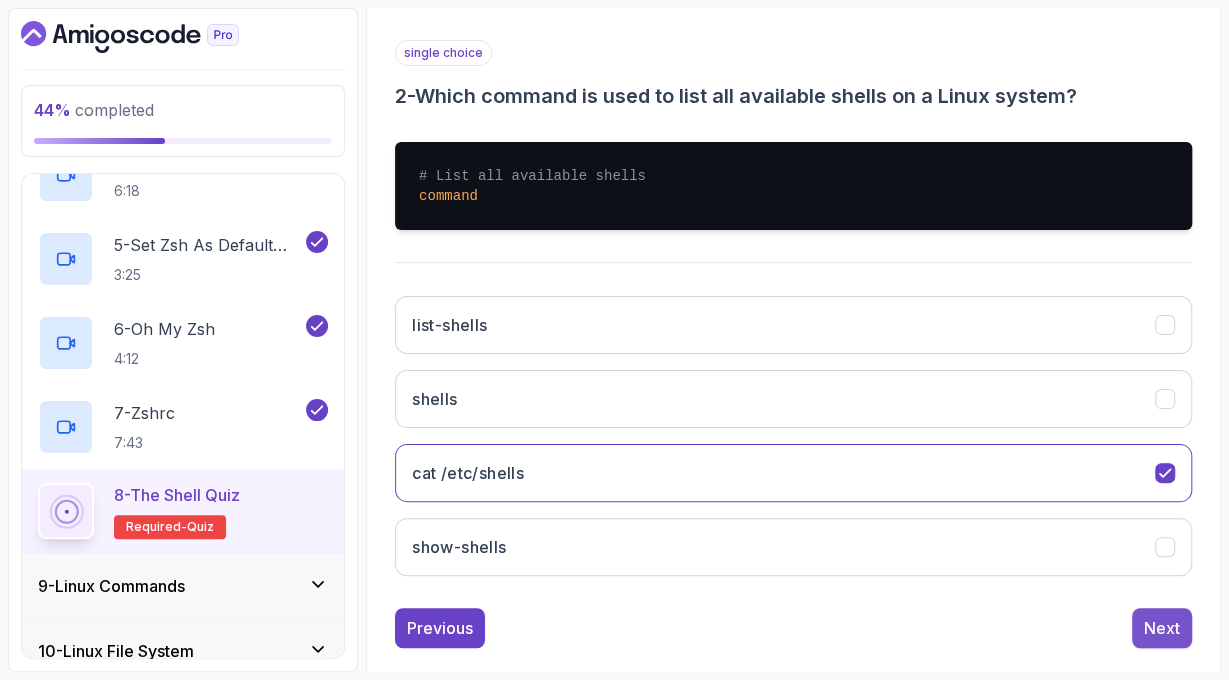 click on "Next" at bounding box center [1162, 628] 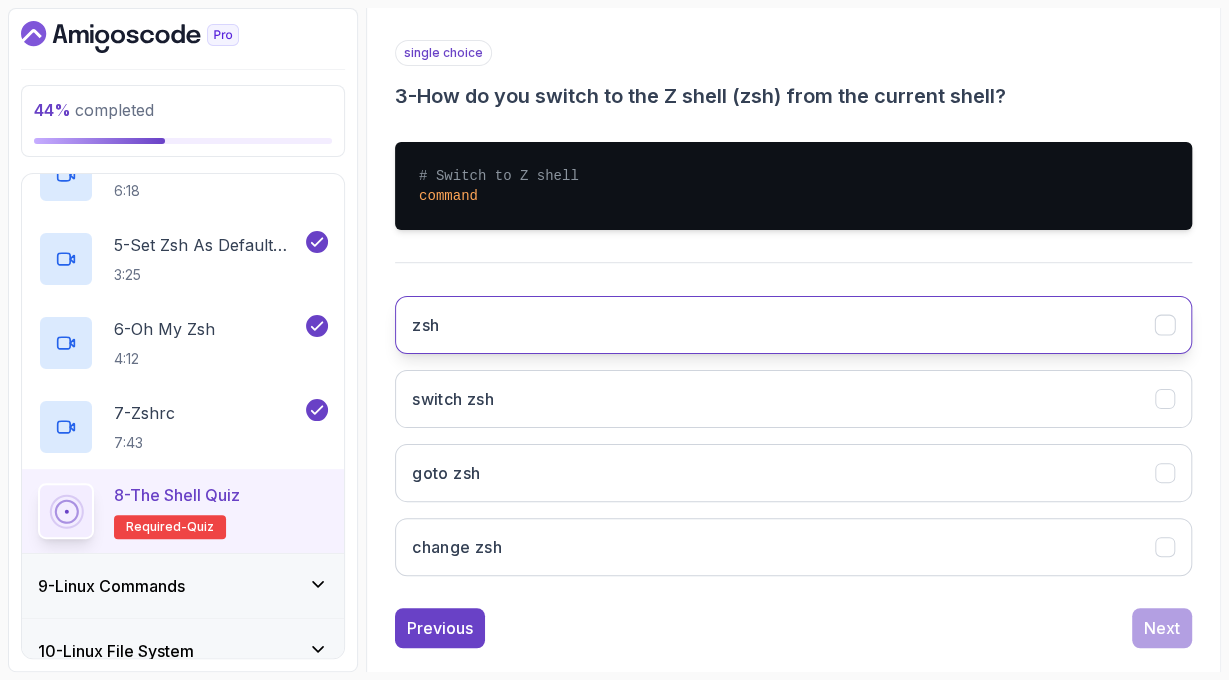 click on "zsh" at bounding box center (793, 325) 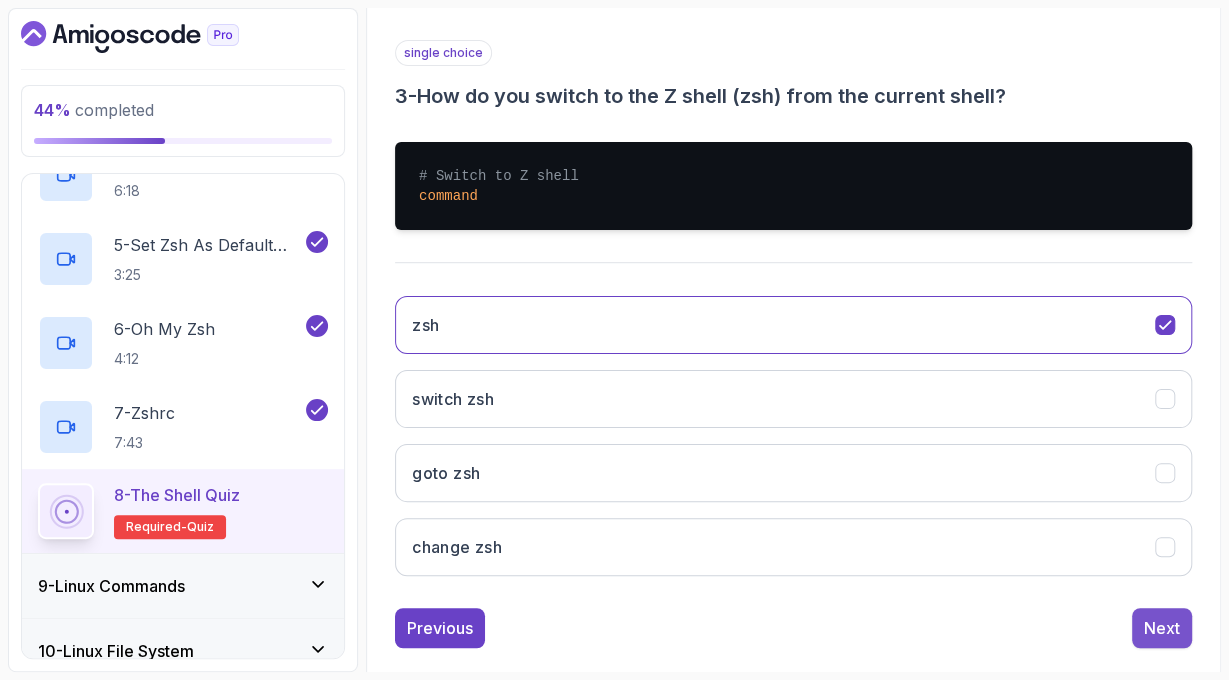 click on "Next" at bounding box center [1162, 628] 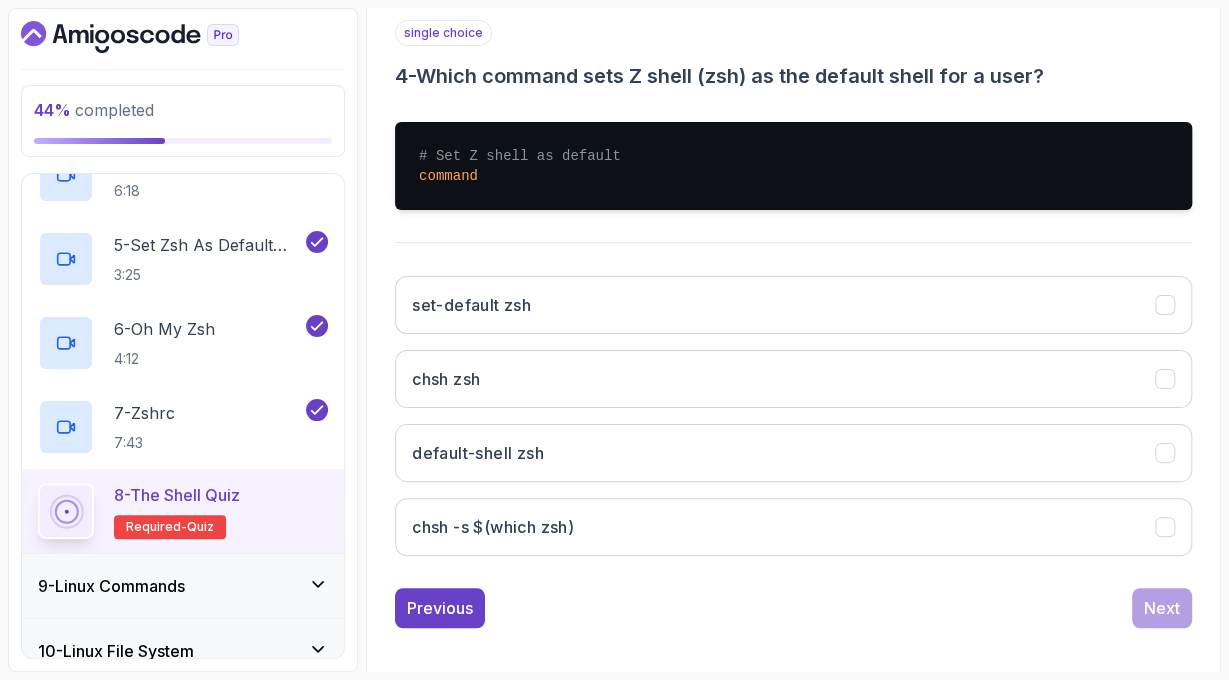 scroll, scrollTop: 376, scrollLeft: 0, axis: vertical 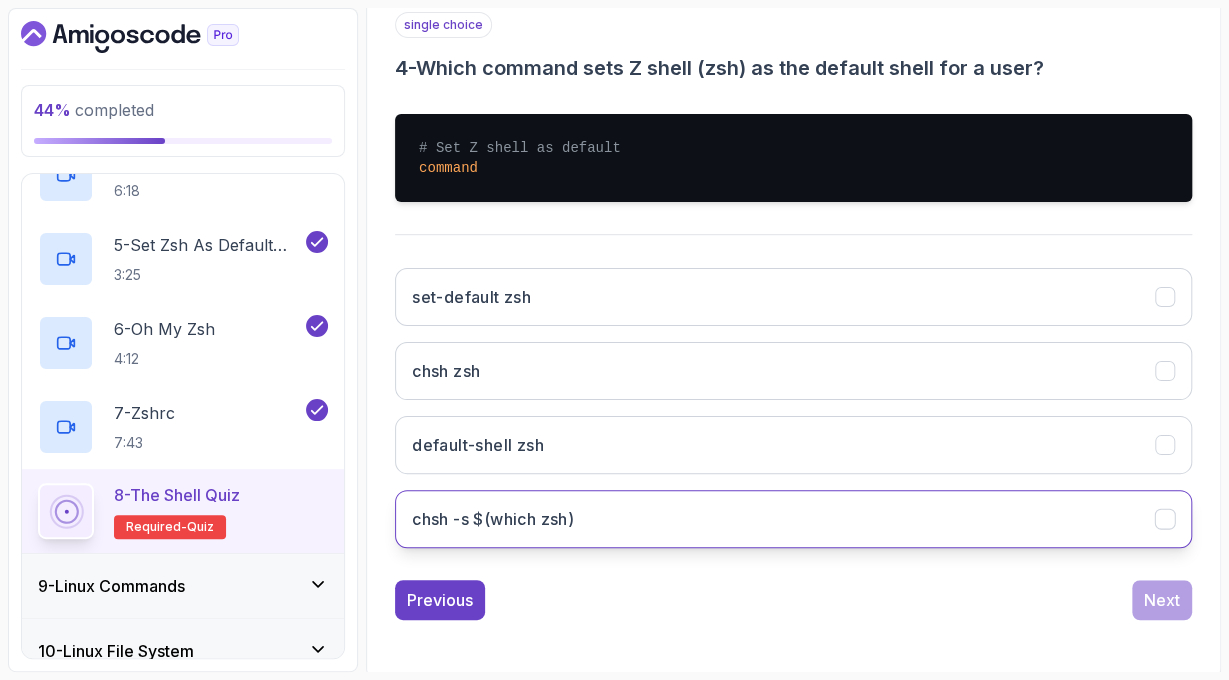 click on "chsh -s $(which zsh)" at bounding box center [793, 519] 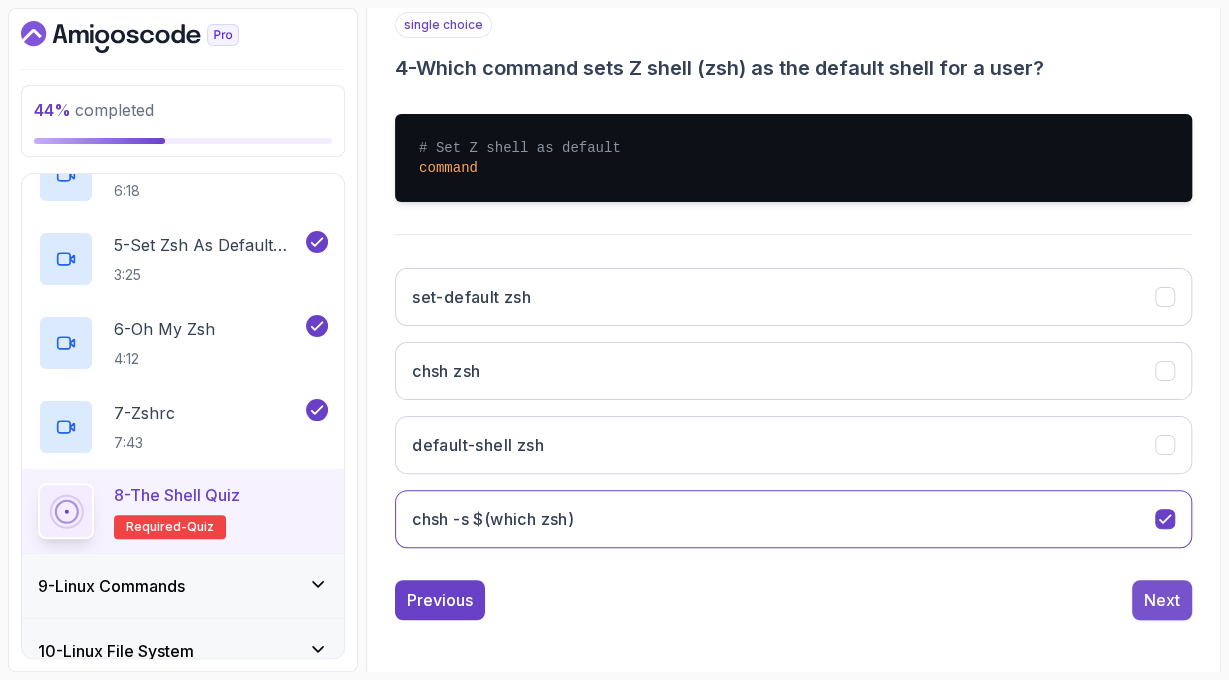 click on "Next" at bounding box center (1162, 600) 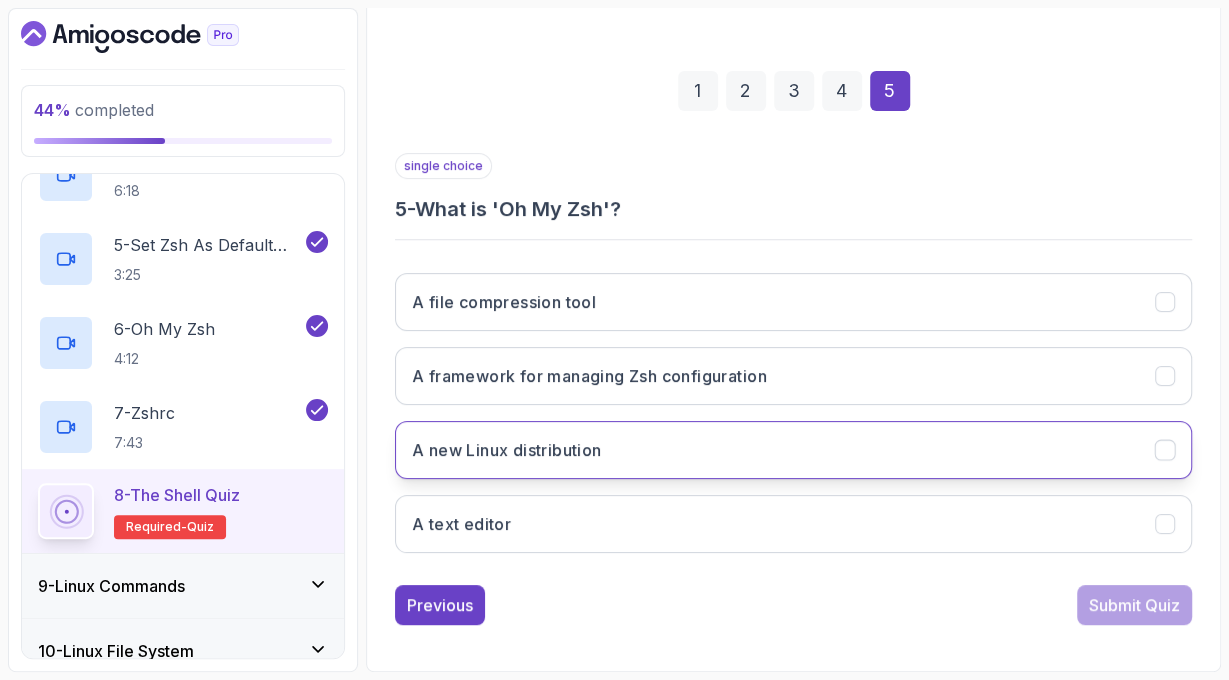 scroll, scrollTop: 240, scrollLeft: 0, axis: vertical 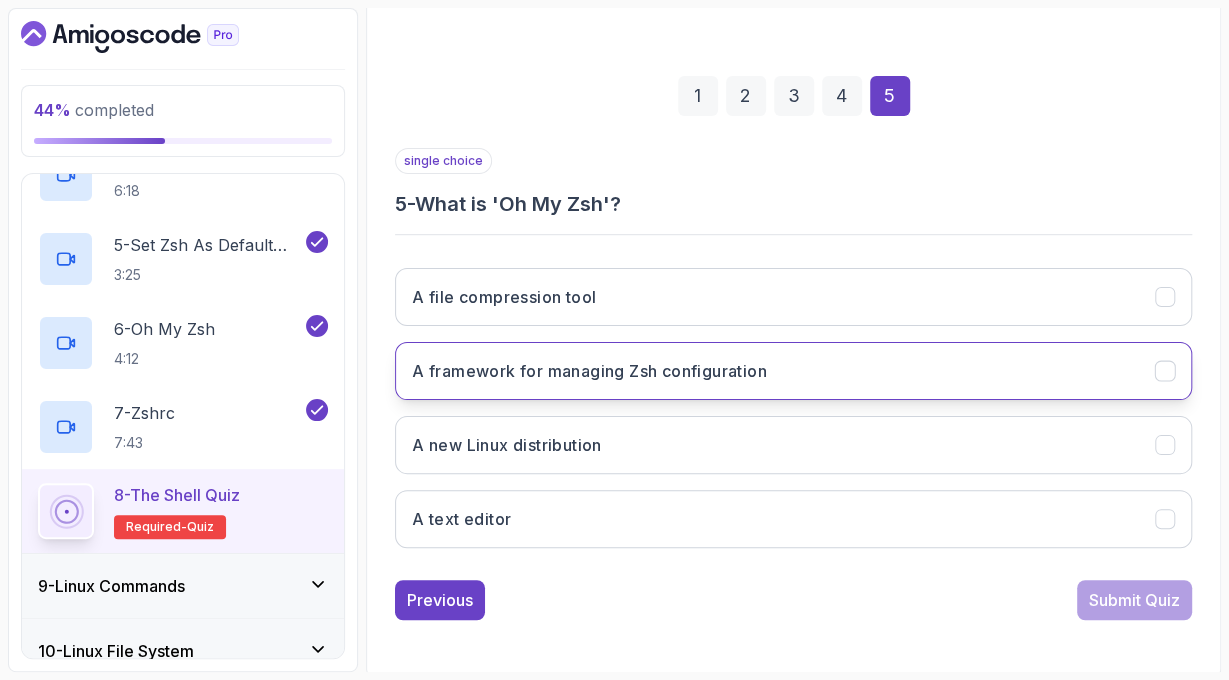 click on "A framework for managing Zsh configuration" at bounding box center (793, 371) 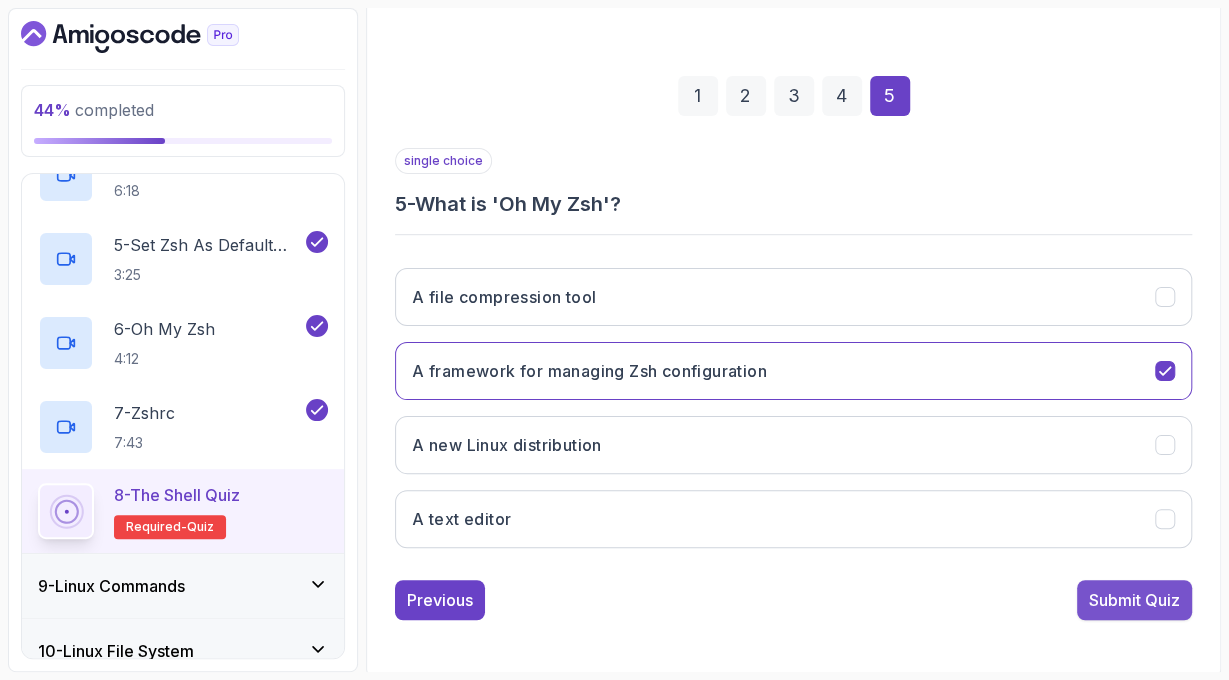 click on "Submit Quiz" at bounding box center (1134, 600) 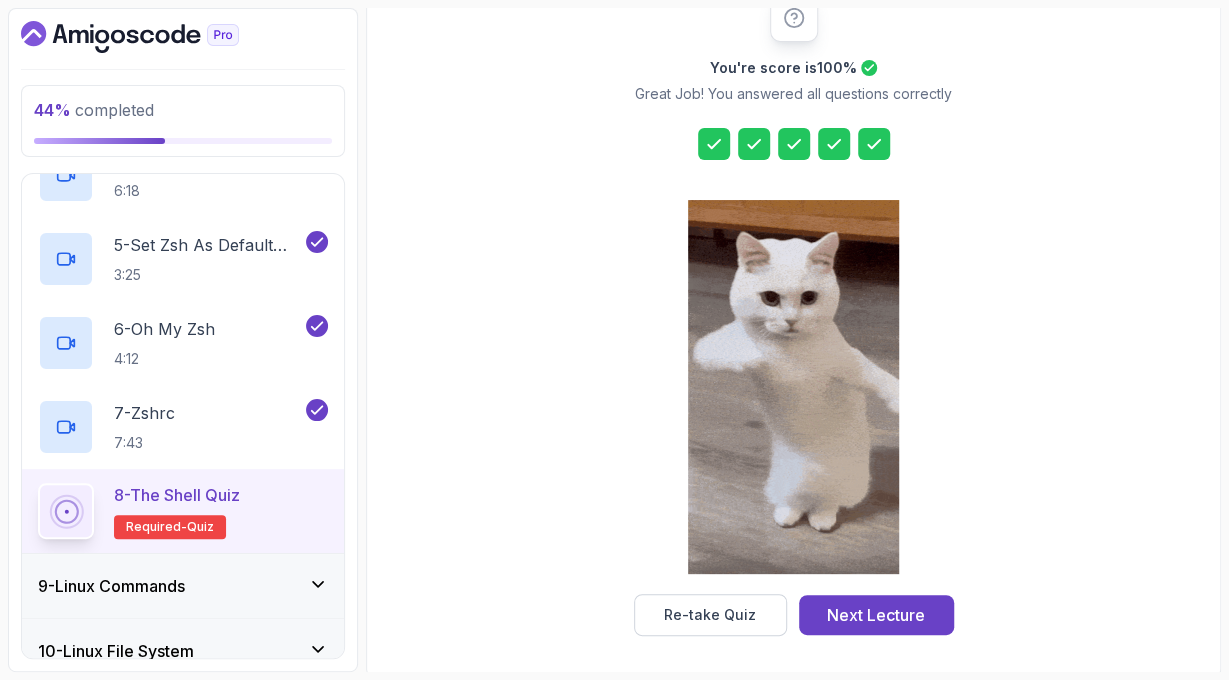 scroll, scrollTop: 276, scrollLeft: 0, axis: vertical 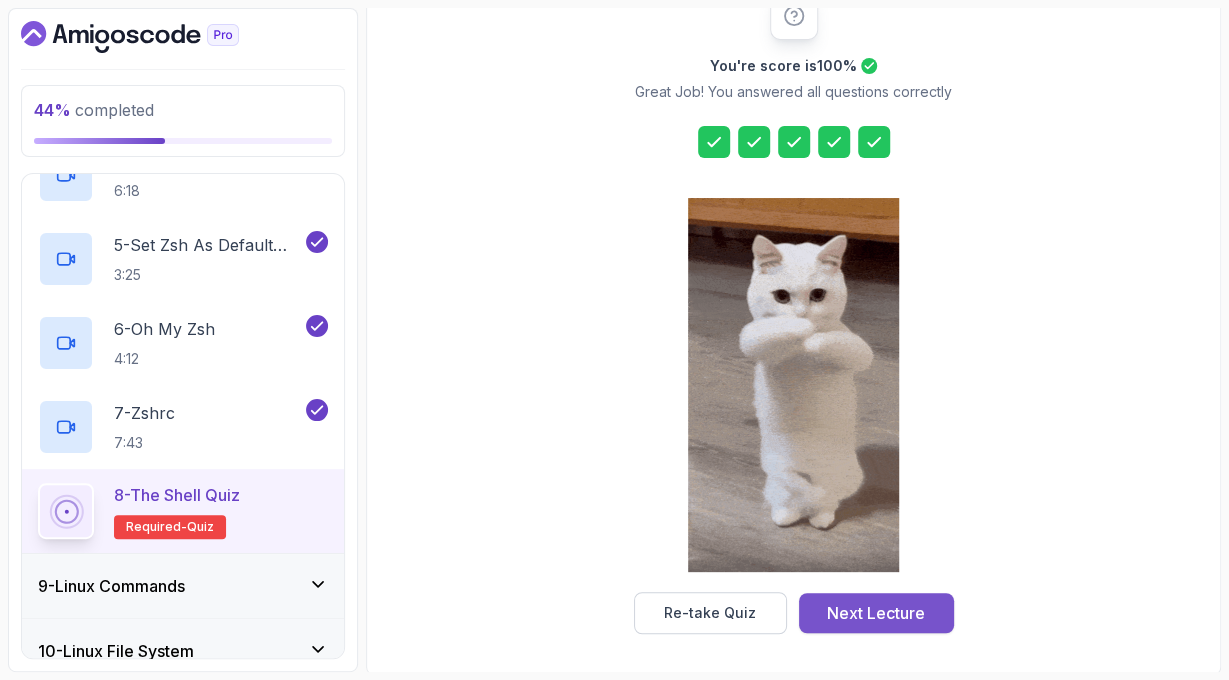 click on "Next Lecture" at bounding box center [876, 613] 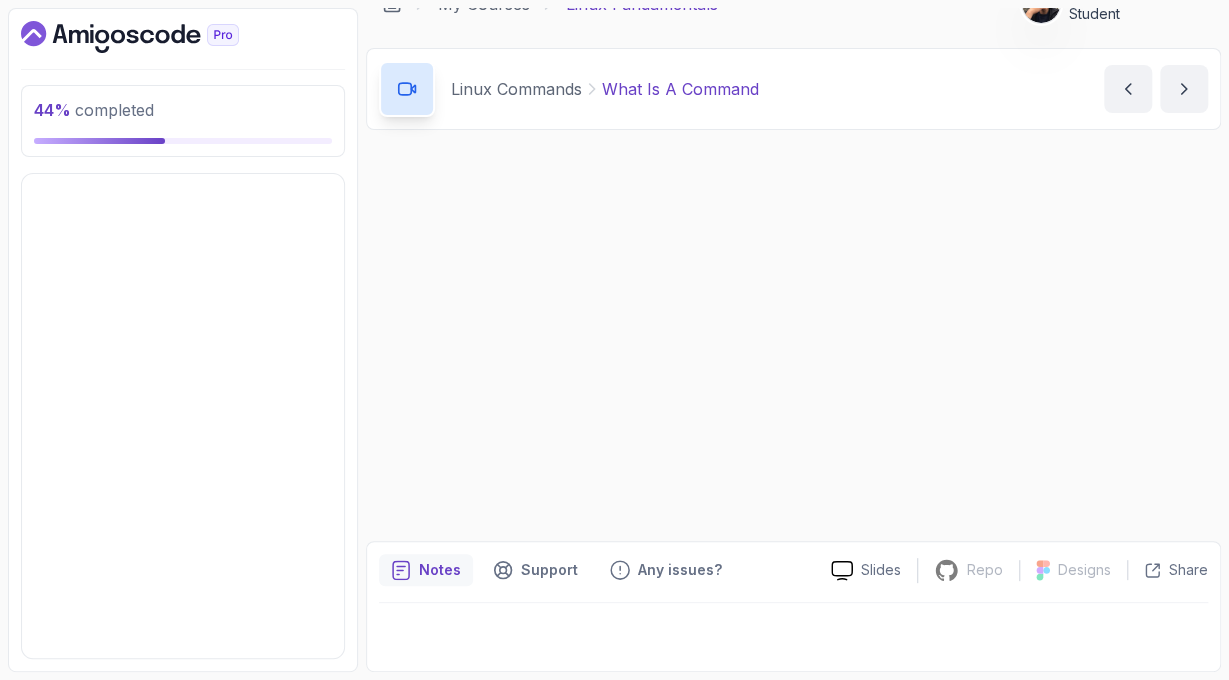 scroll, scrollTop: 0, scrollLeft: 0, axis: both 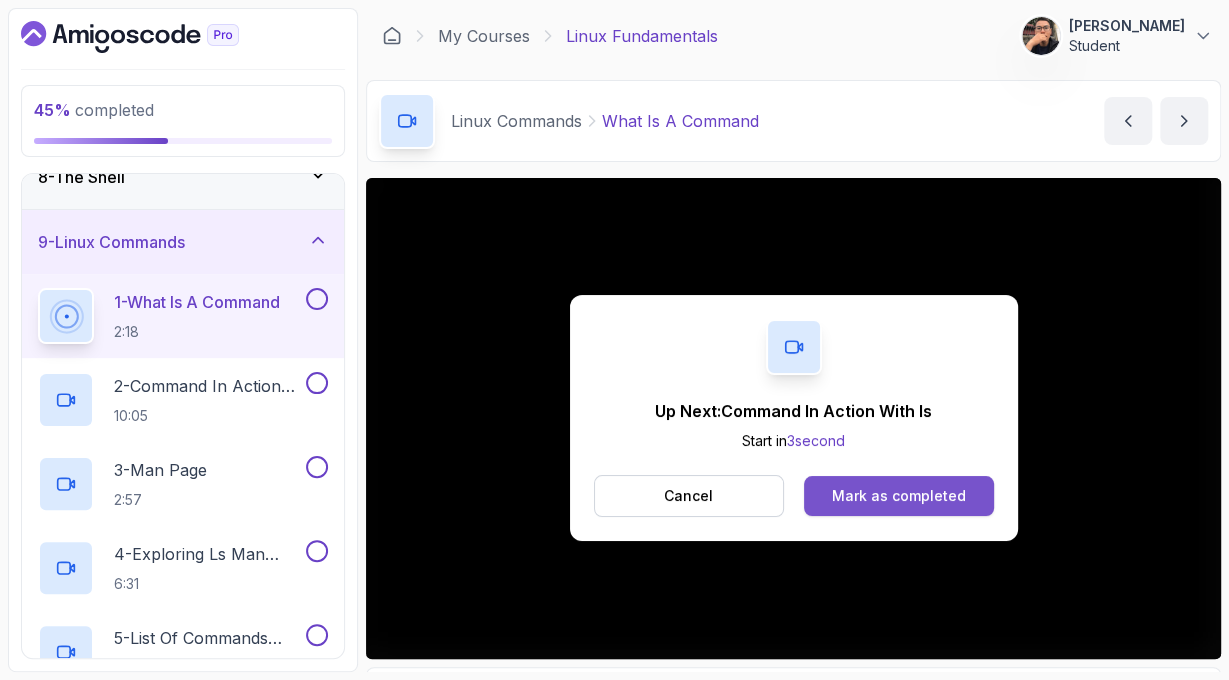click on "Mark as completed" at bounding box center (899, 496) 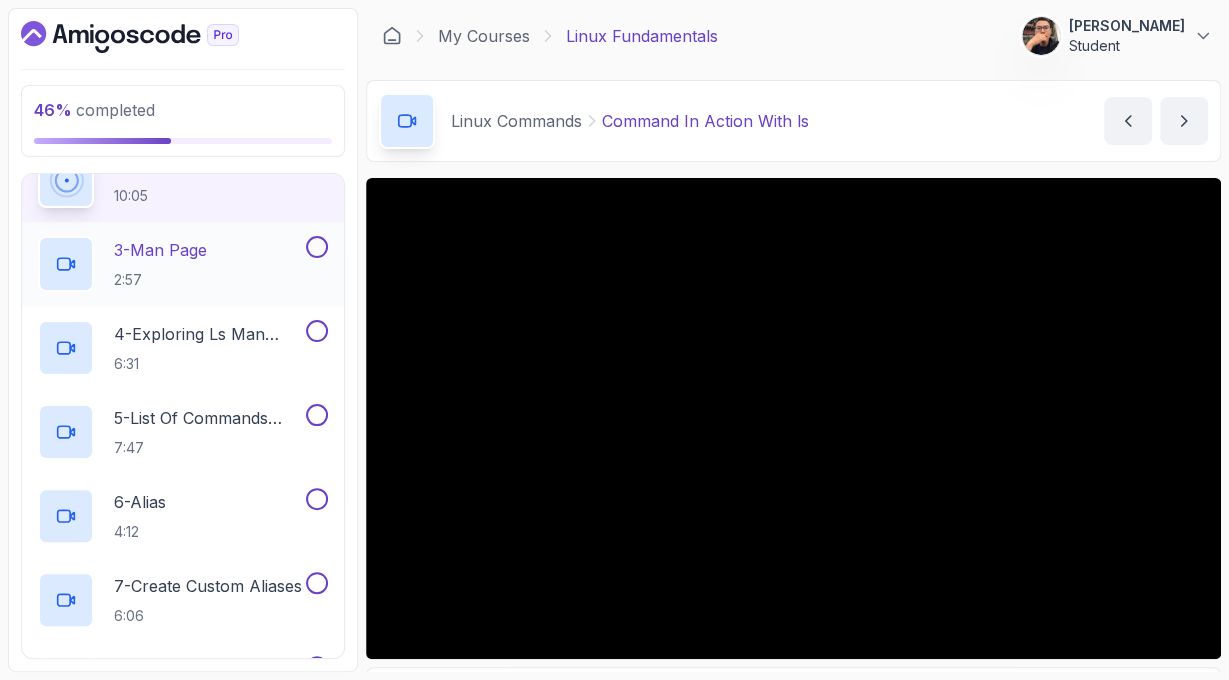 scroll, scrollTop: 716, scrollLeft: 0, axis: vertical 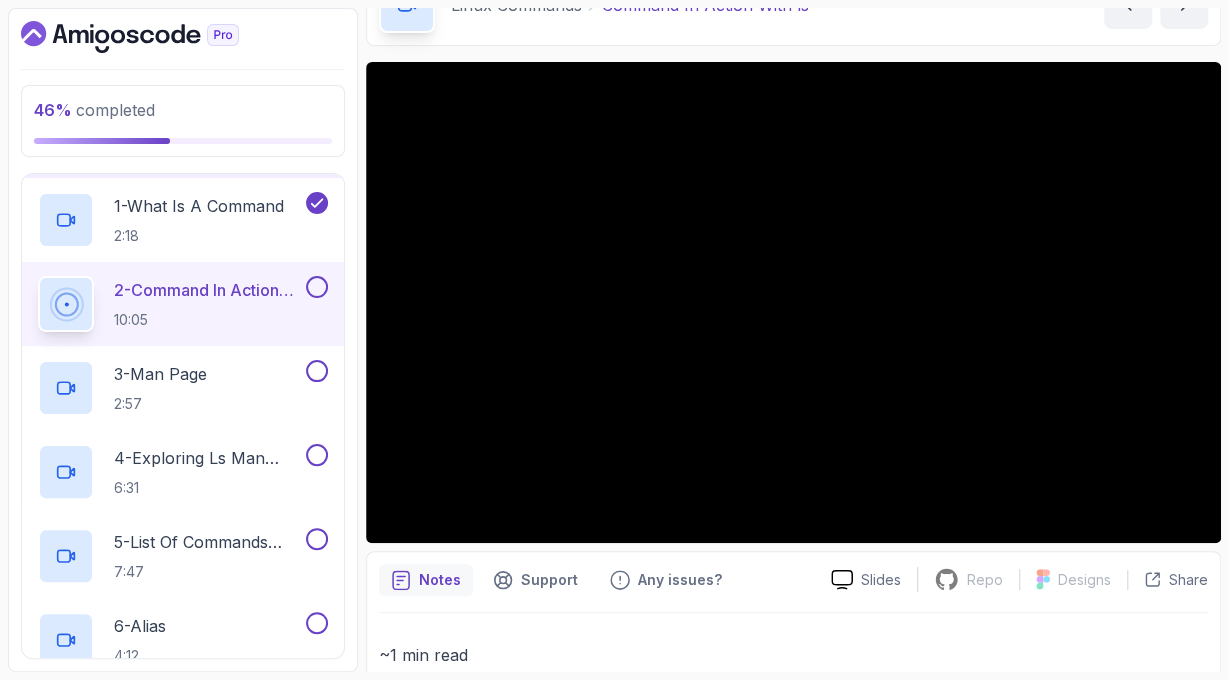 click on "Notes Support Any issues?" at bounding box center [597, 580] 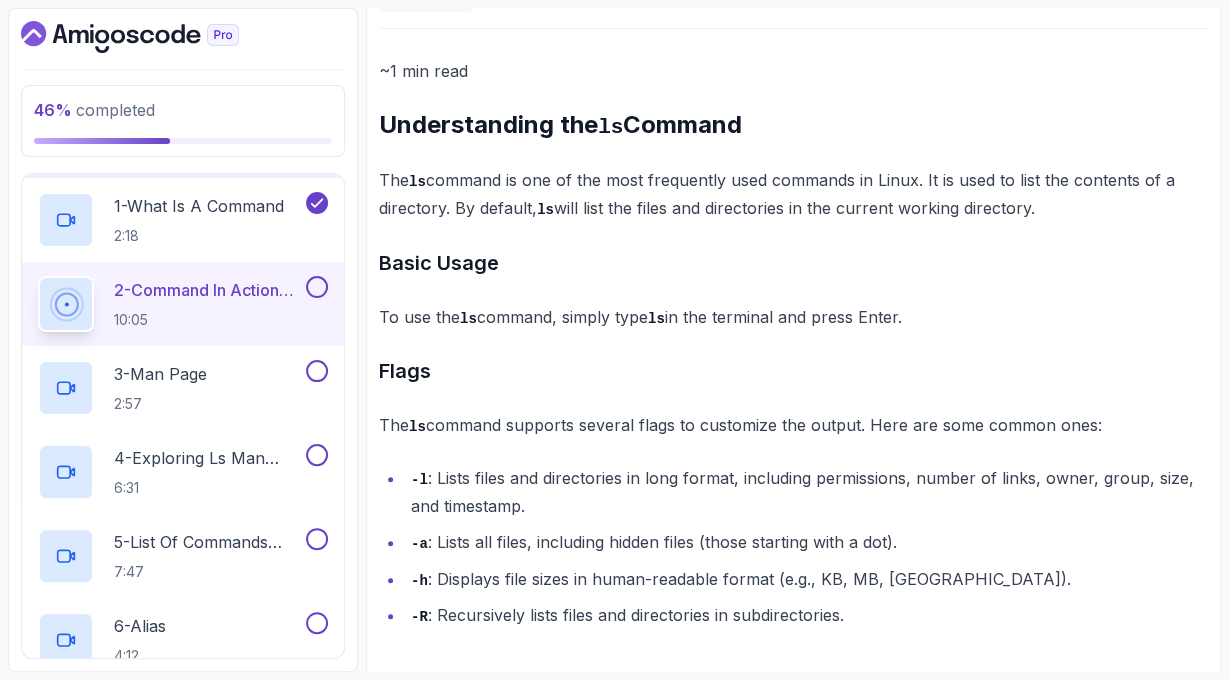 scroll, scrollTop: 702, scrollLeft: 0, axis: vertical 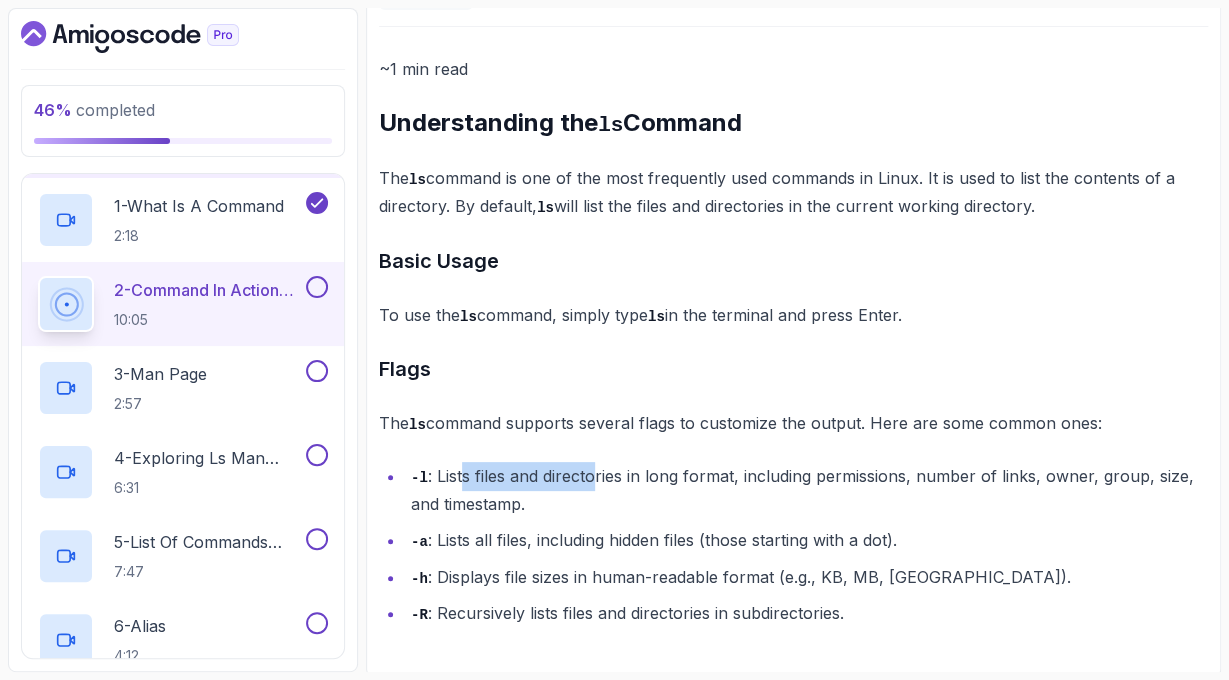 drag, startPoint x: 465, startPoint y: 471, endPoint x: 596, endPoint y: 473, distance: 131.01526 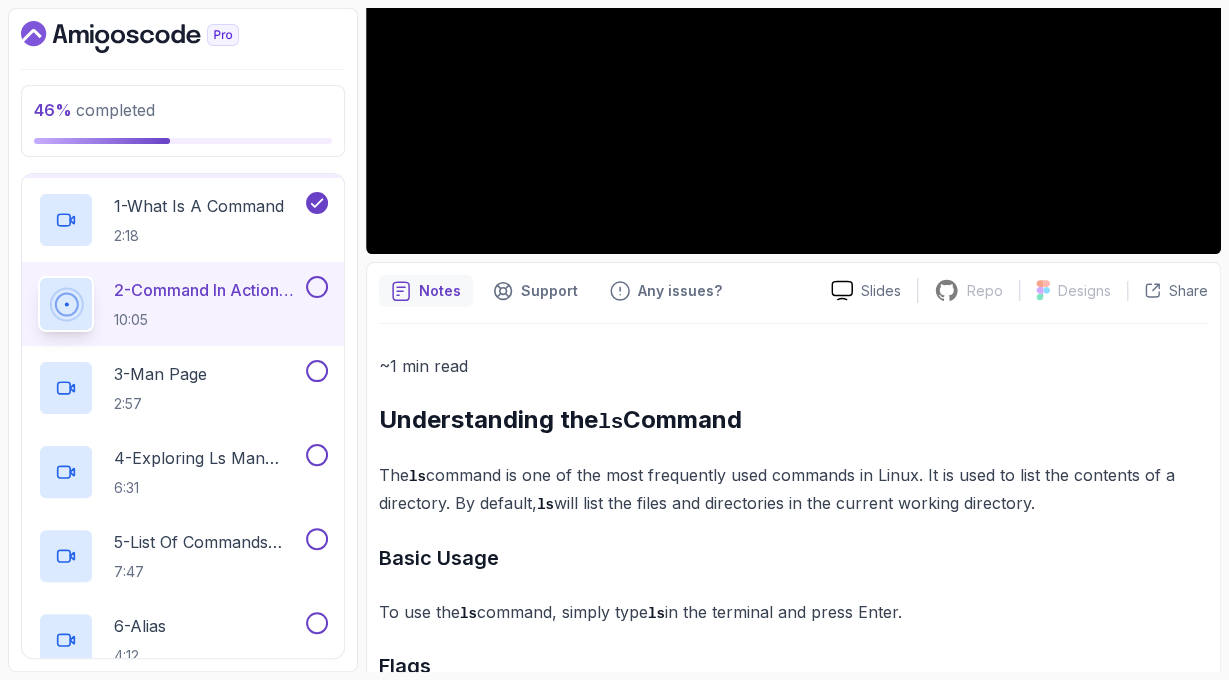 scroll, scrollTop: 238, scrollLeft: 0, axis: vertical 